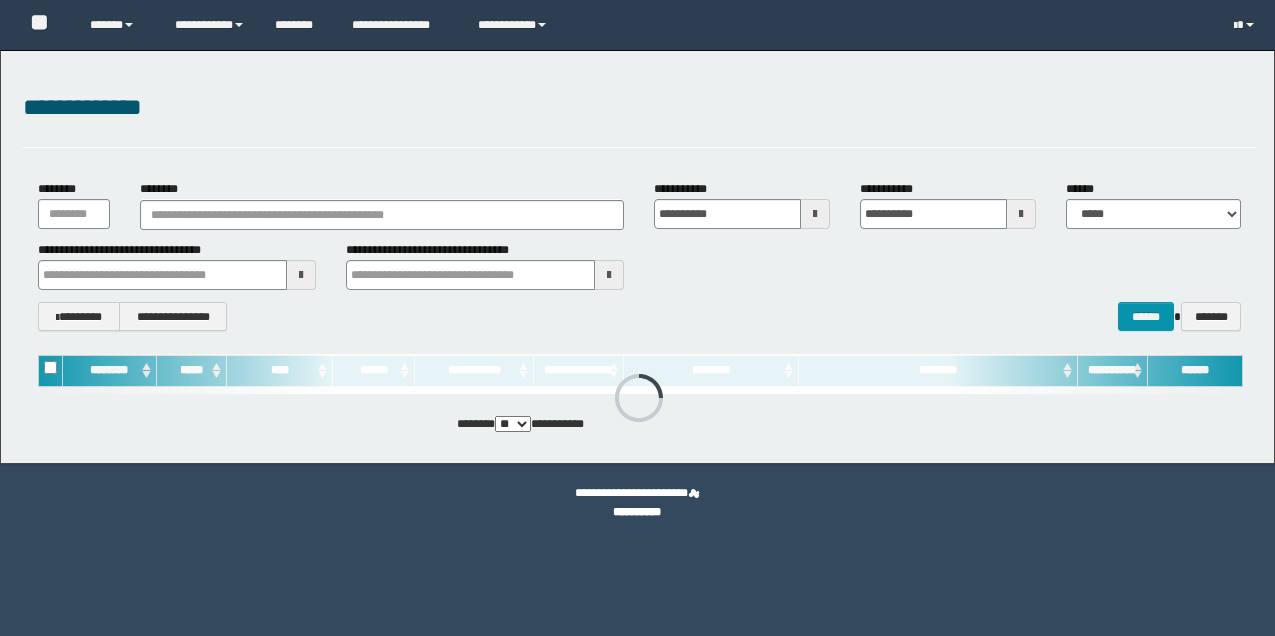 scroll, scrollTop: 0, scrollLeft: 0, axis: both 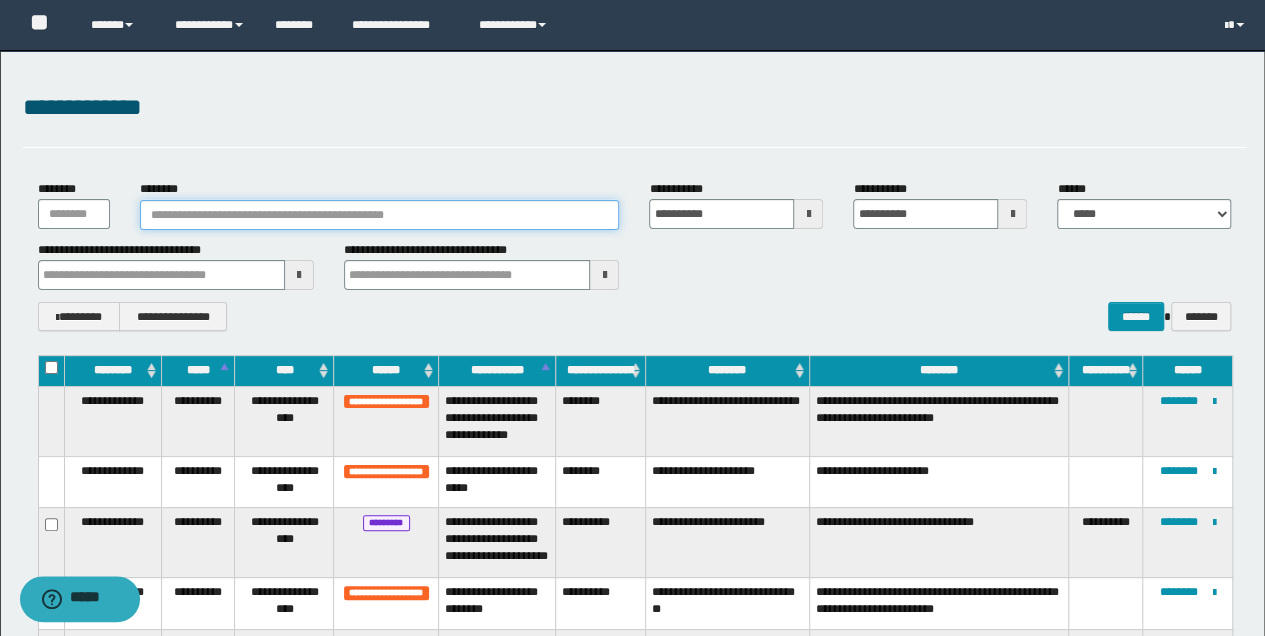 click on "********" at bounding box center (380, 215) 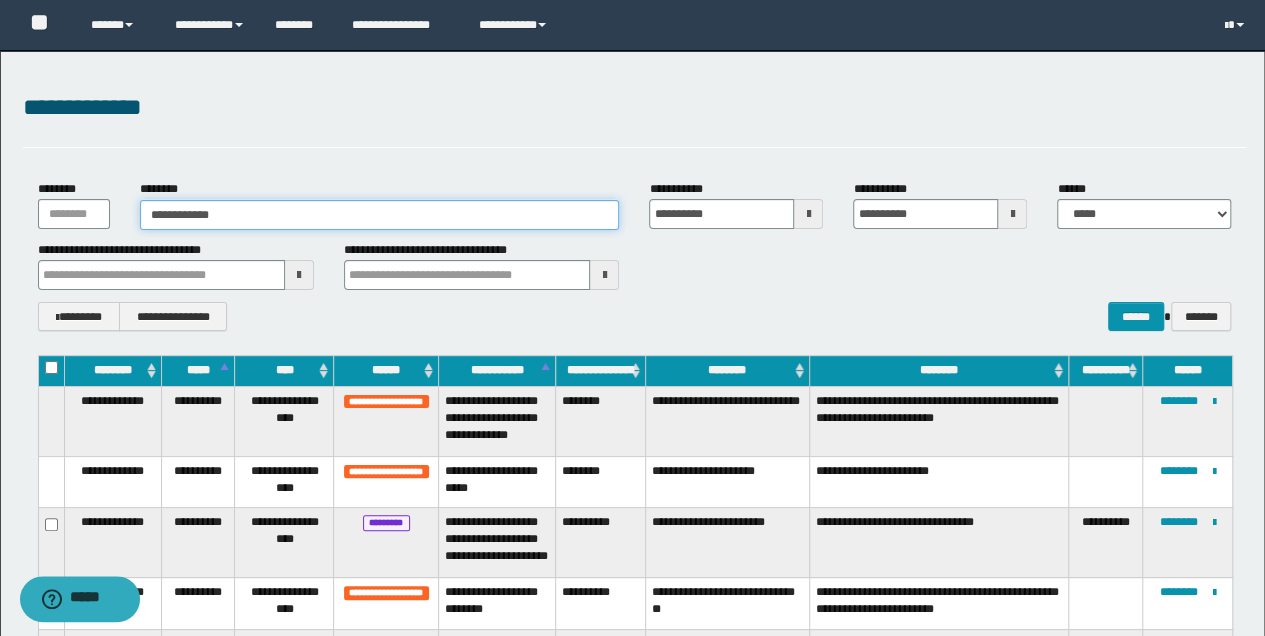 type on "**********" 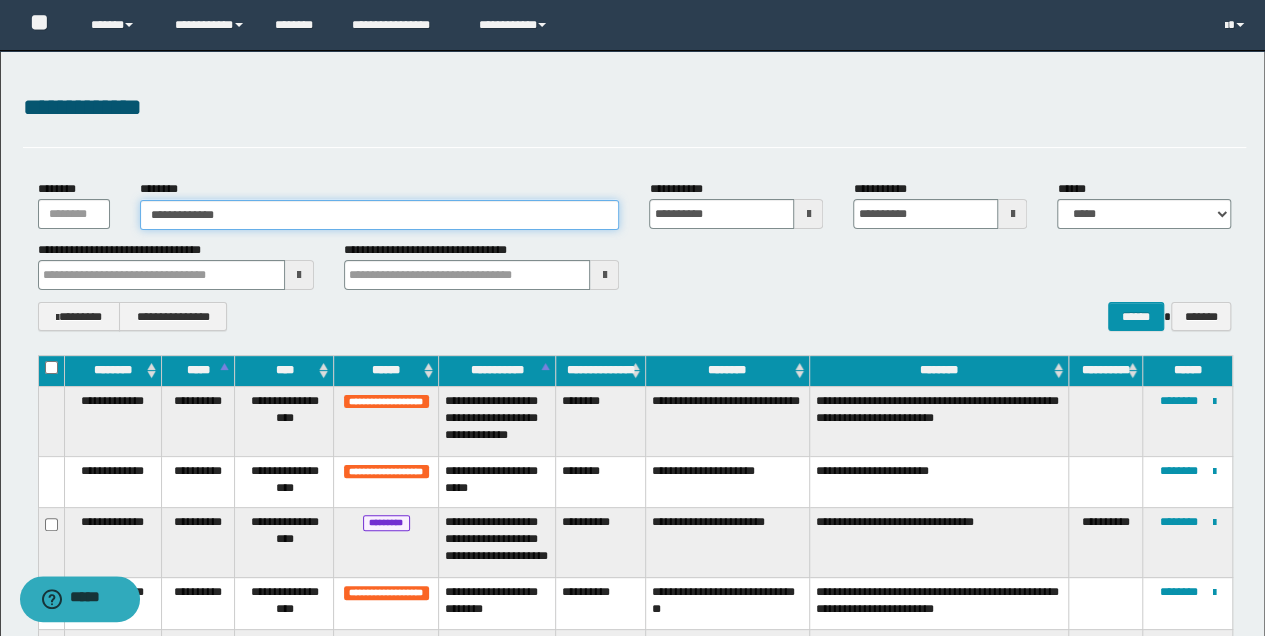 type on "**********" 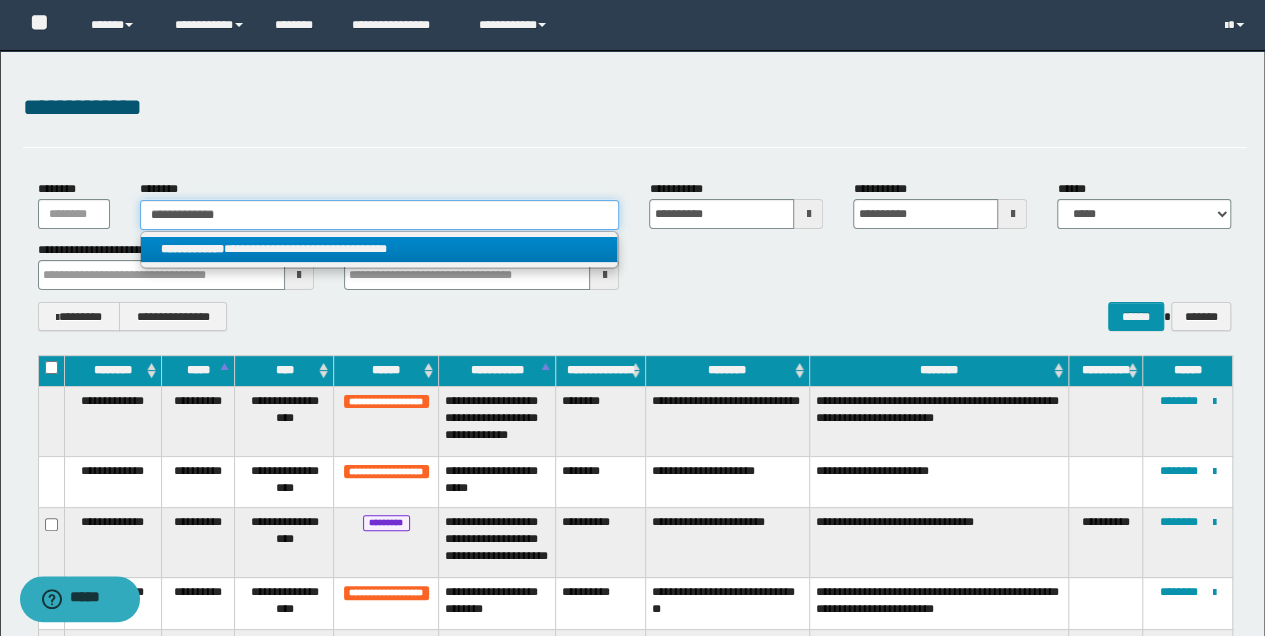 type on "**********" 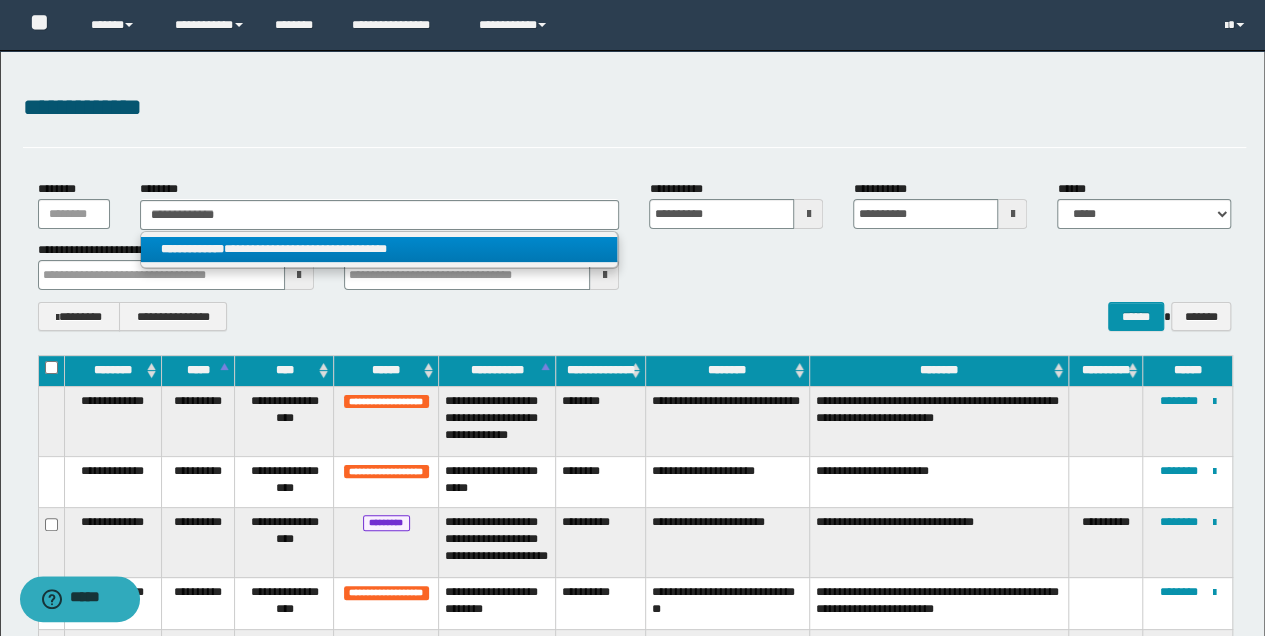 click on "**********" at bounding box center (379, 249) 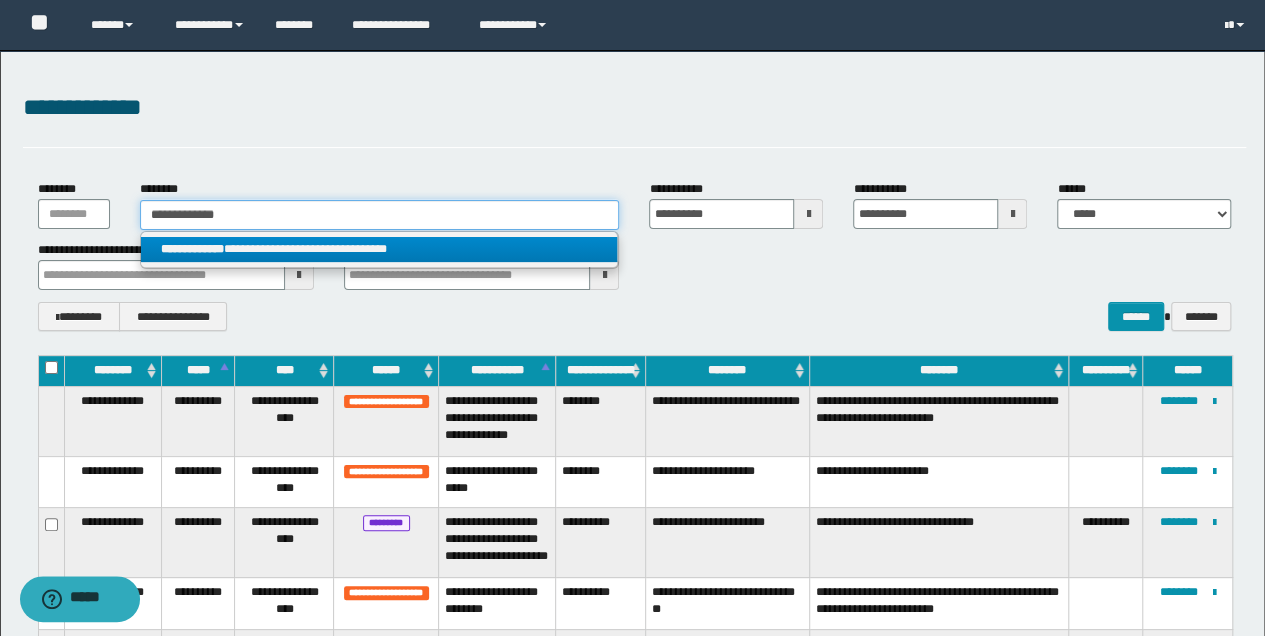 type 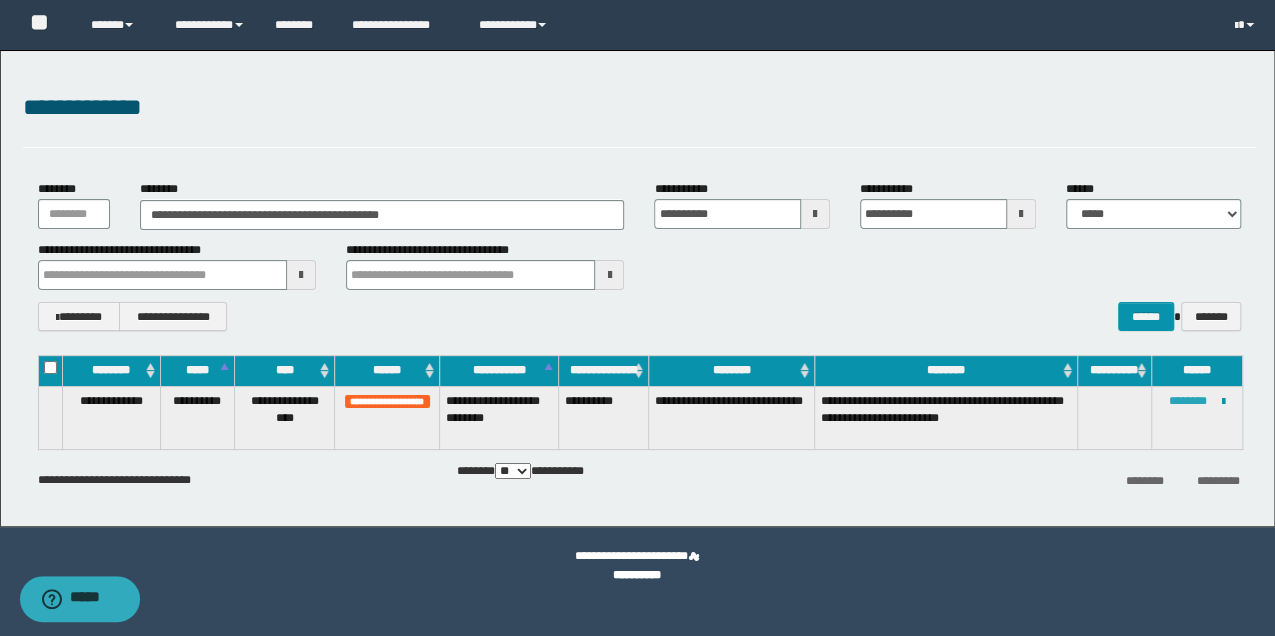 click on "********" at bounding box center [1188, 401] 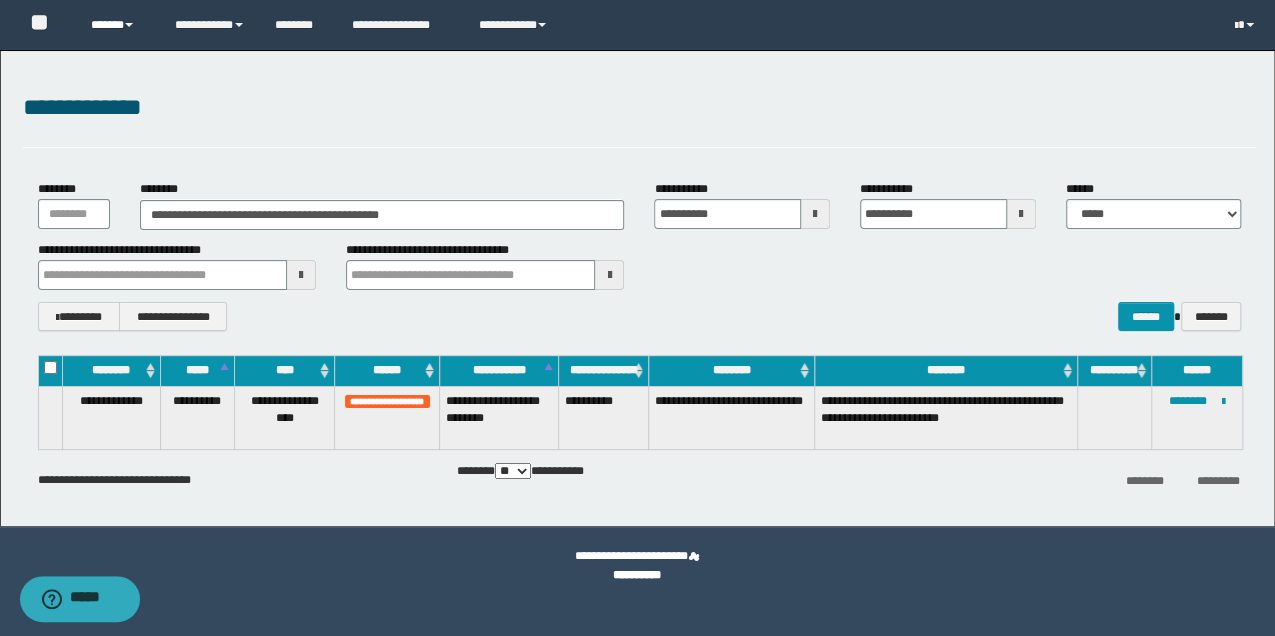 click on "******" at bounding box center [117, 25] 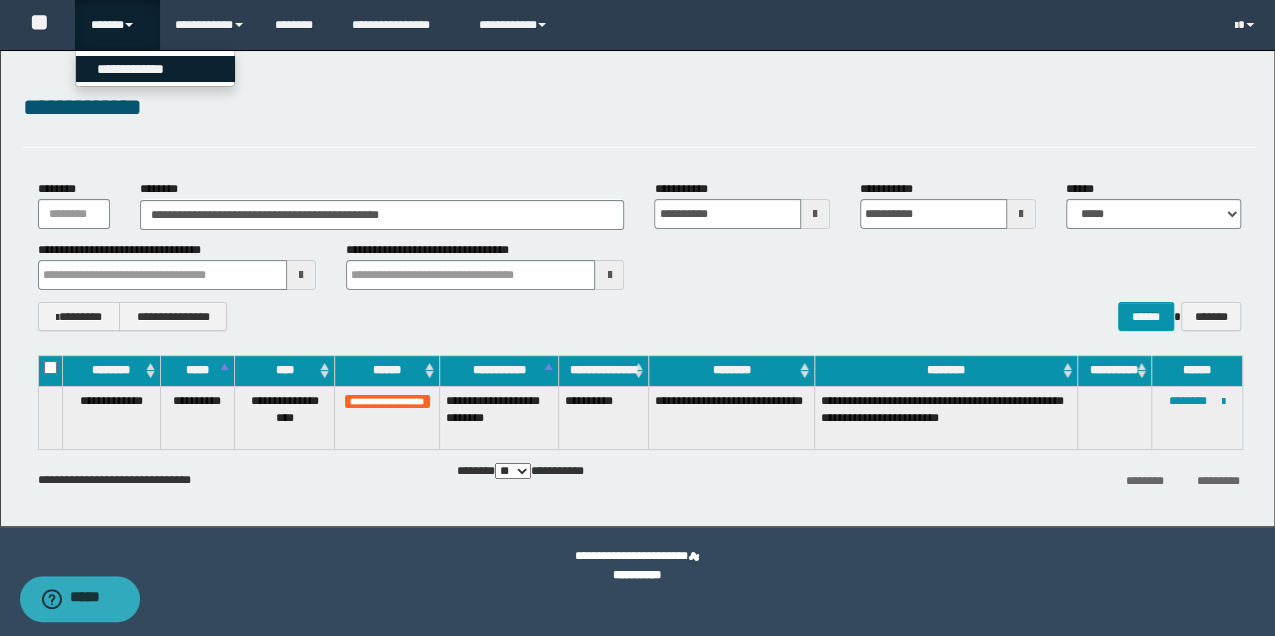 click on "**********" at bounding box center (155, 69) 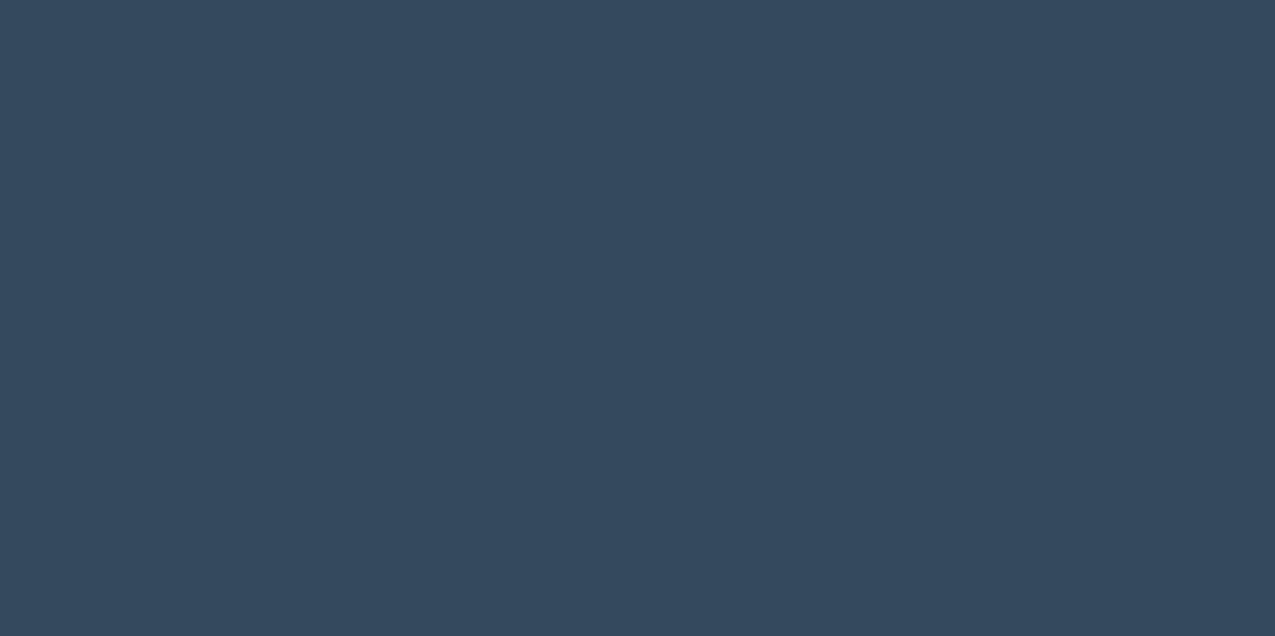 scroll, scrollTop: 0, scrollLeft: 0, axis: both 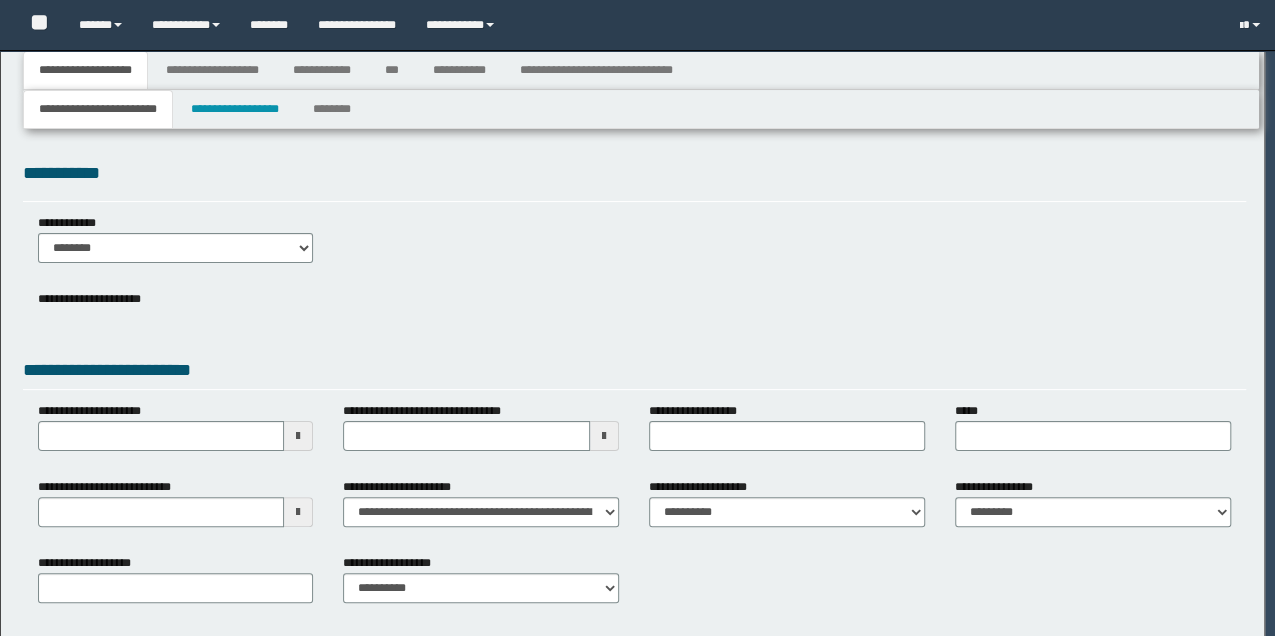 type 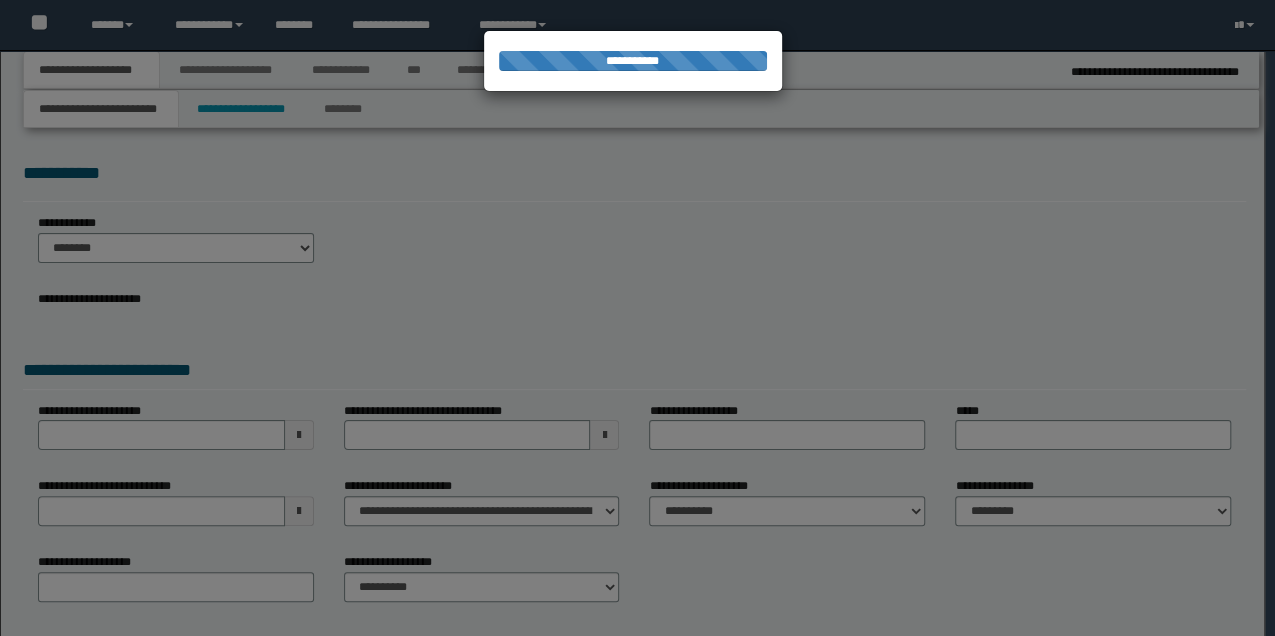 type on "**********" 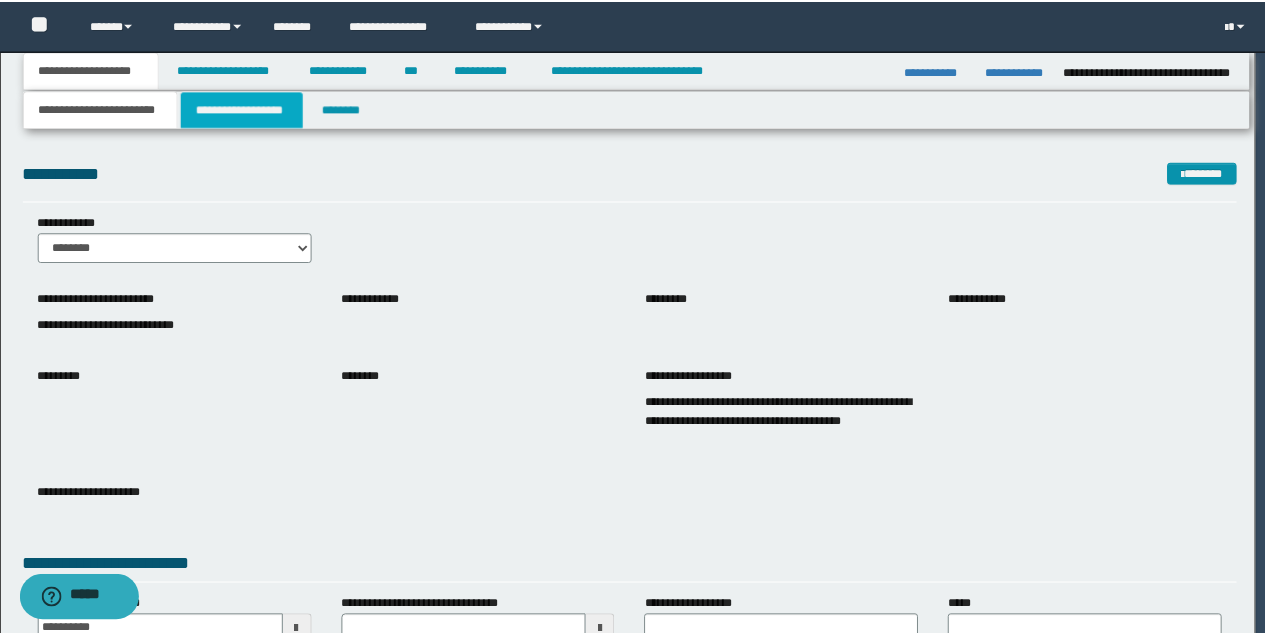 scroll, scrollTop: 0, scrollLeft: 0, axis: both 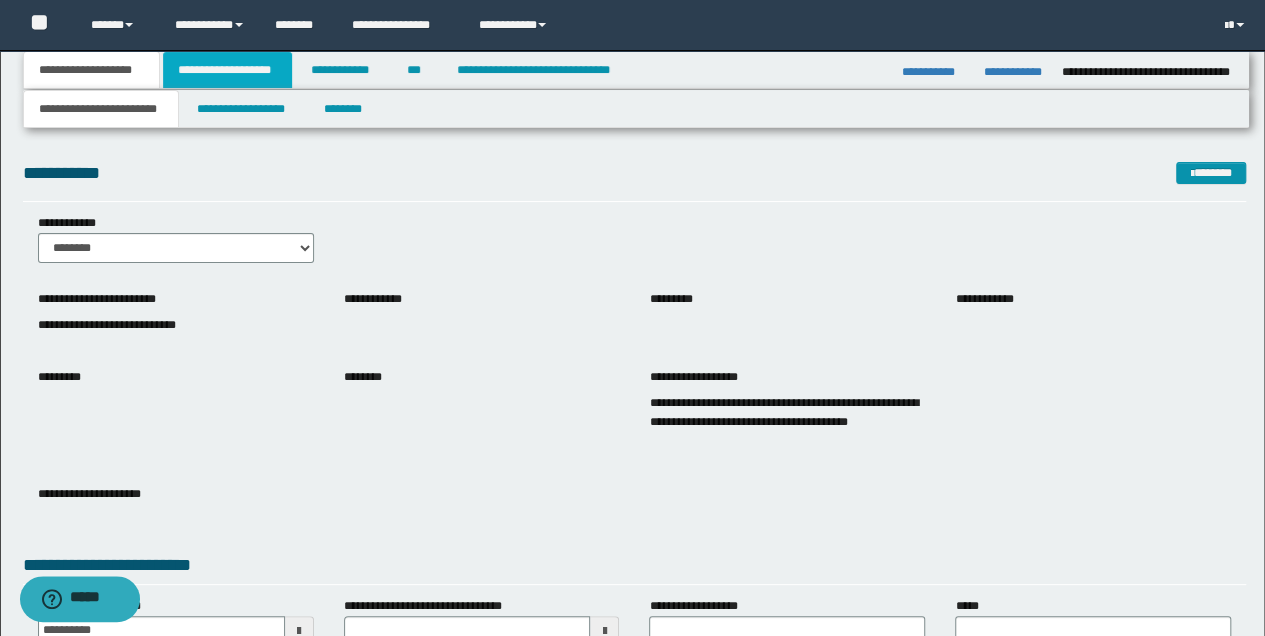 click on "**********" at bounding box center (227, 70) 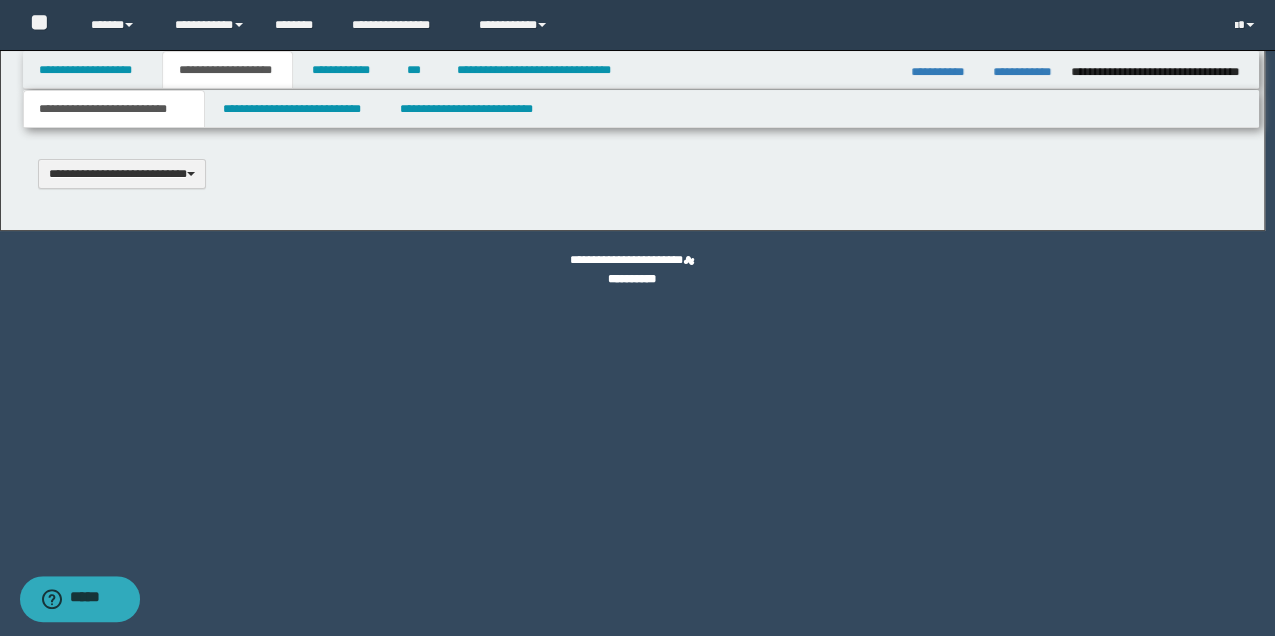 type 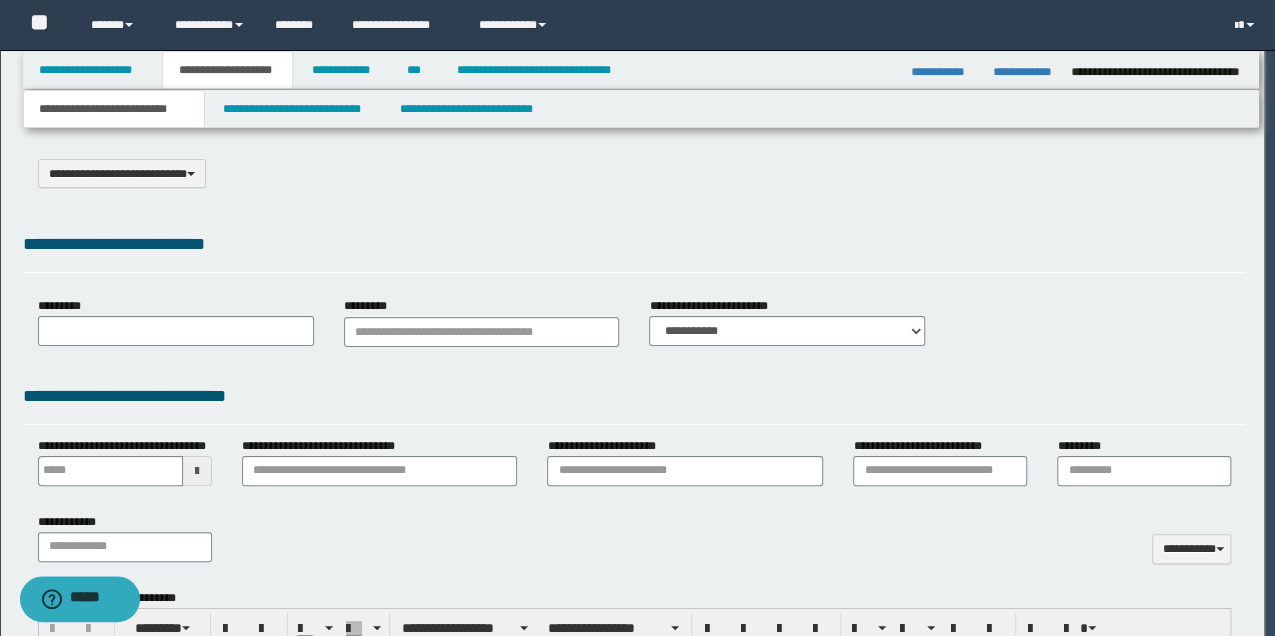 select on "*" 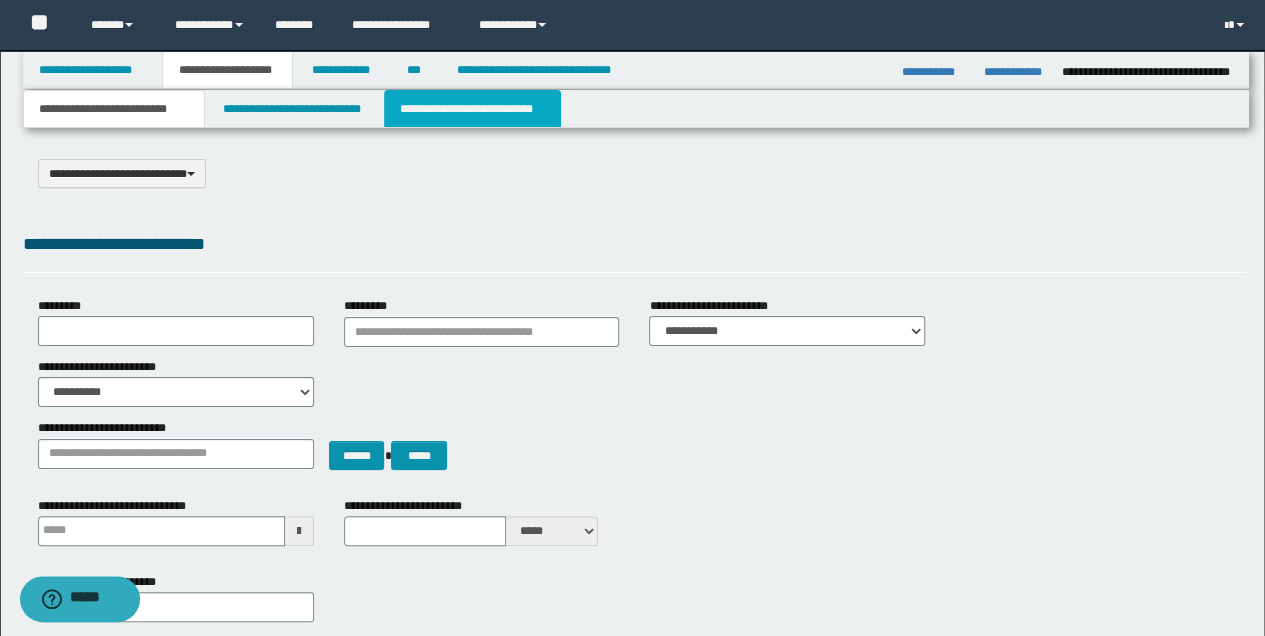 click on "**********" at bounding box center [472, 109] 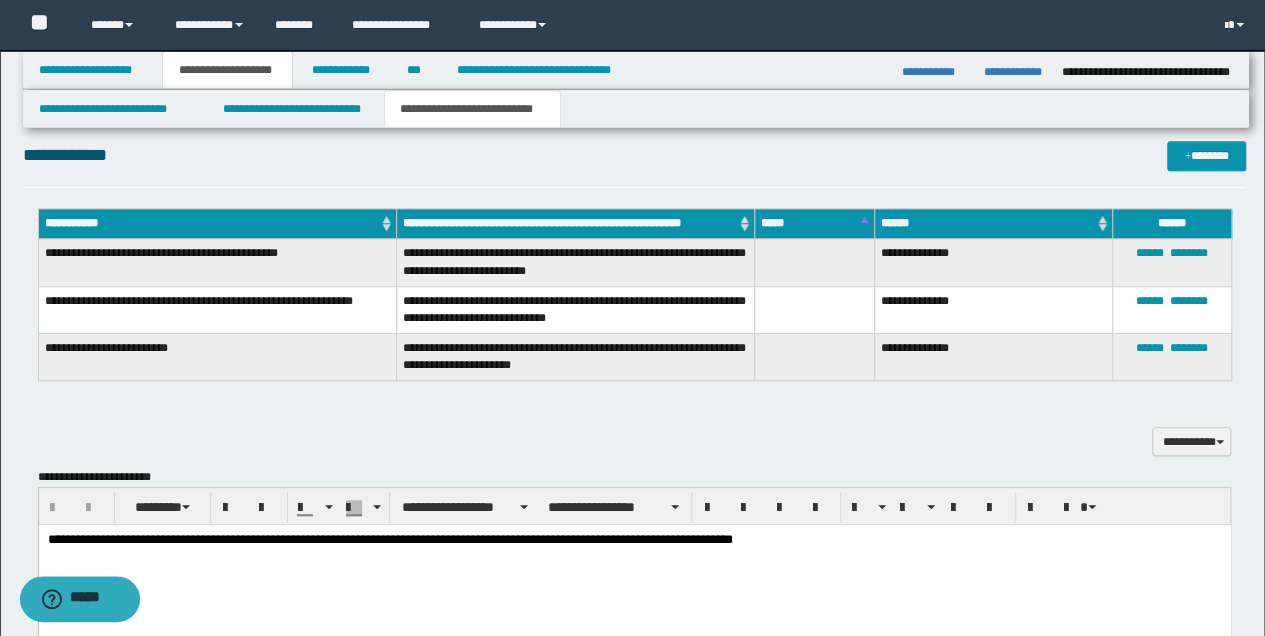 scroll, scrollTop: 666, scrollLeft: 0, axis: vertical 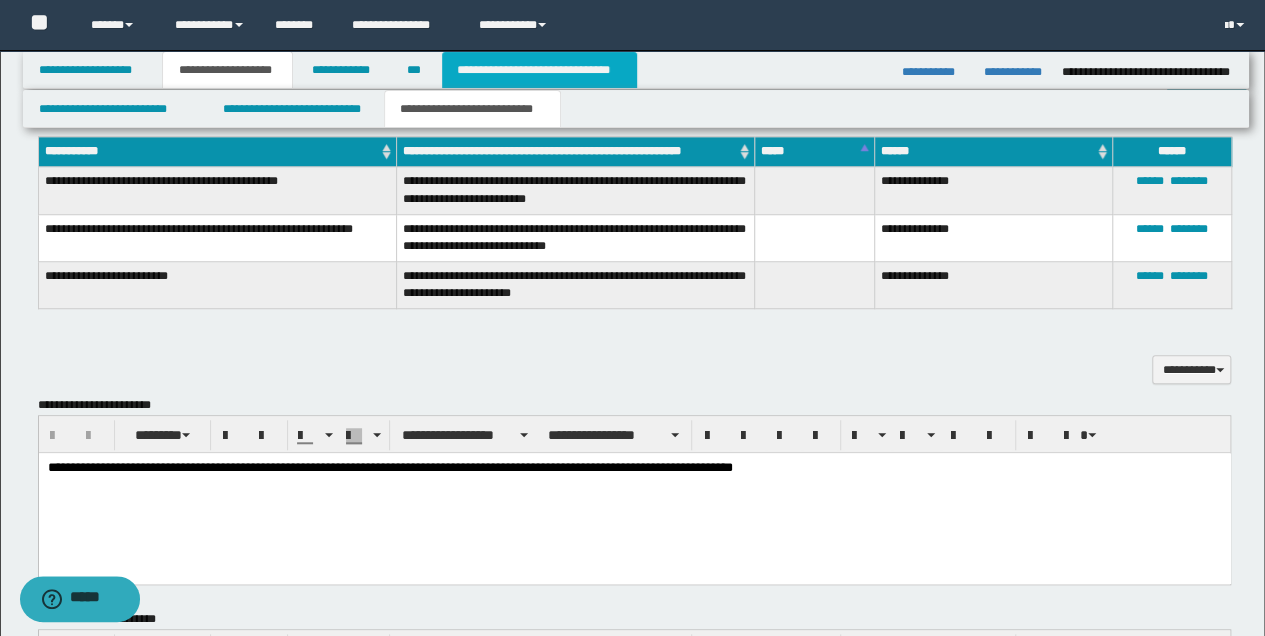 click on "**********" at bounding box center [539, 70] 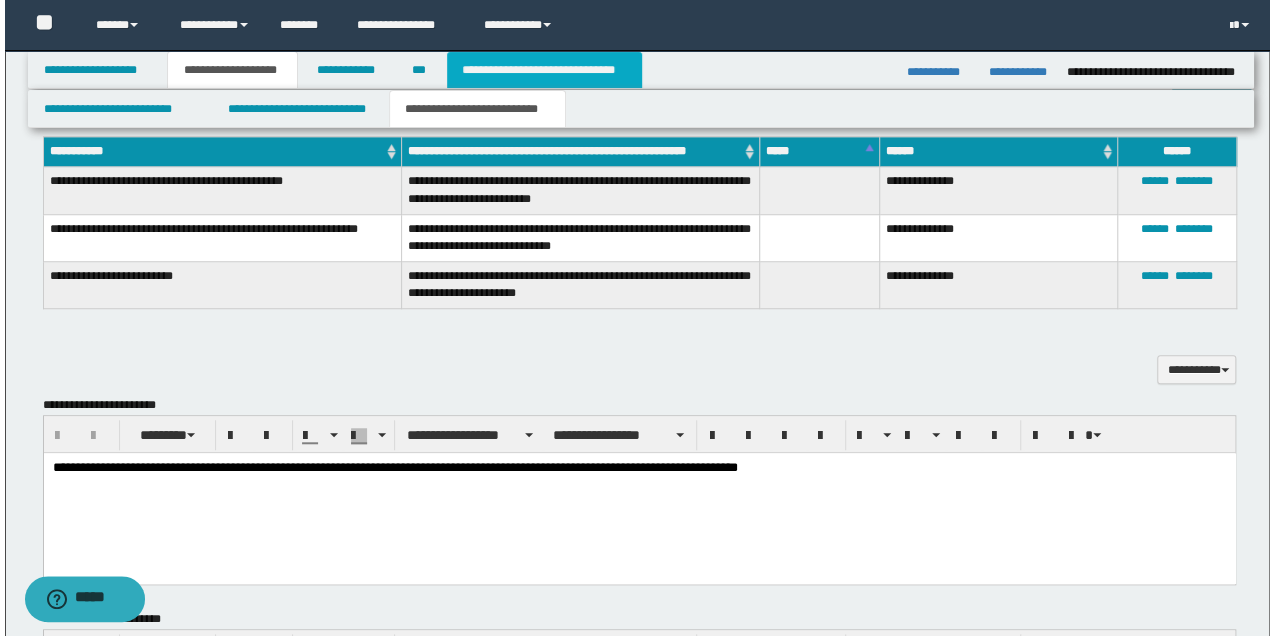 scroll, scrollTop: 0, scrollLeft: 0, axis: both 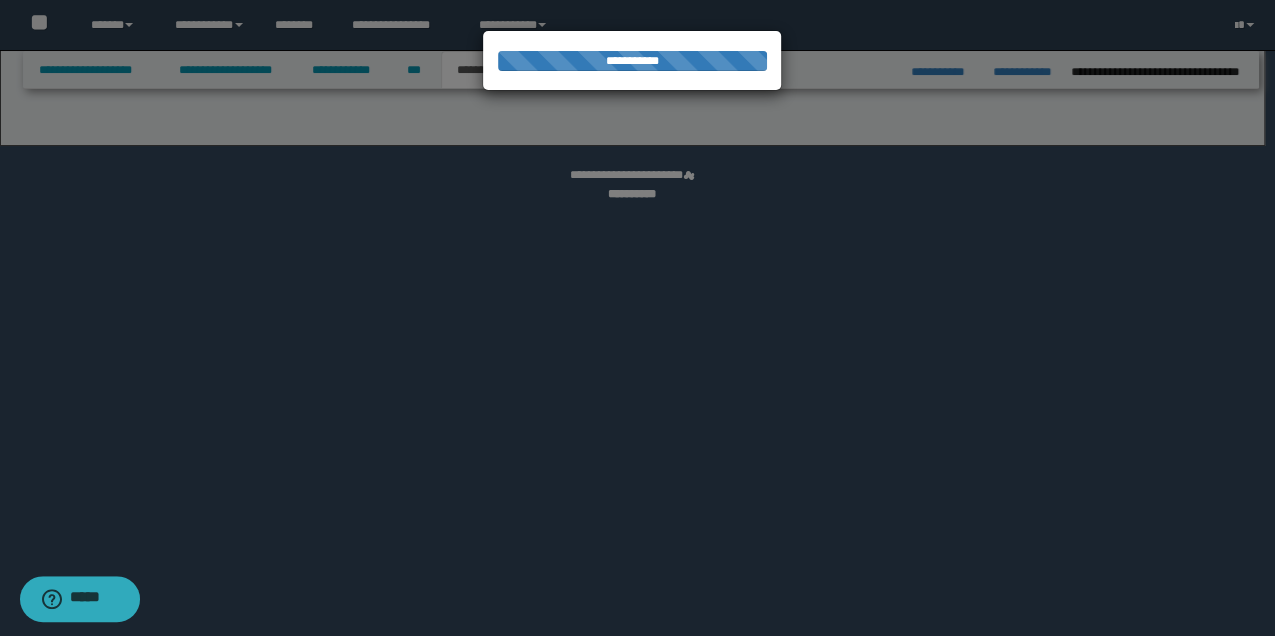 select on "*" 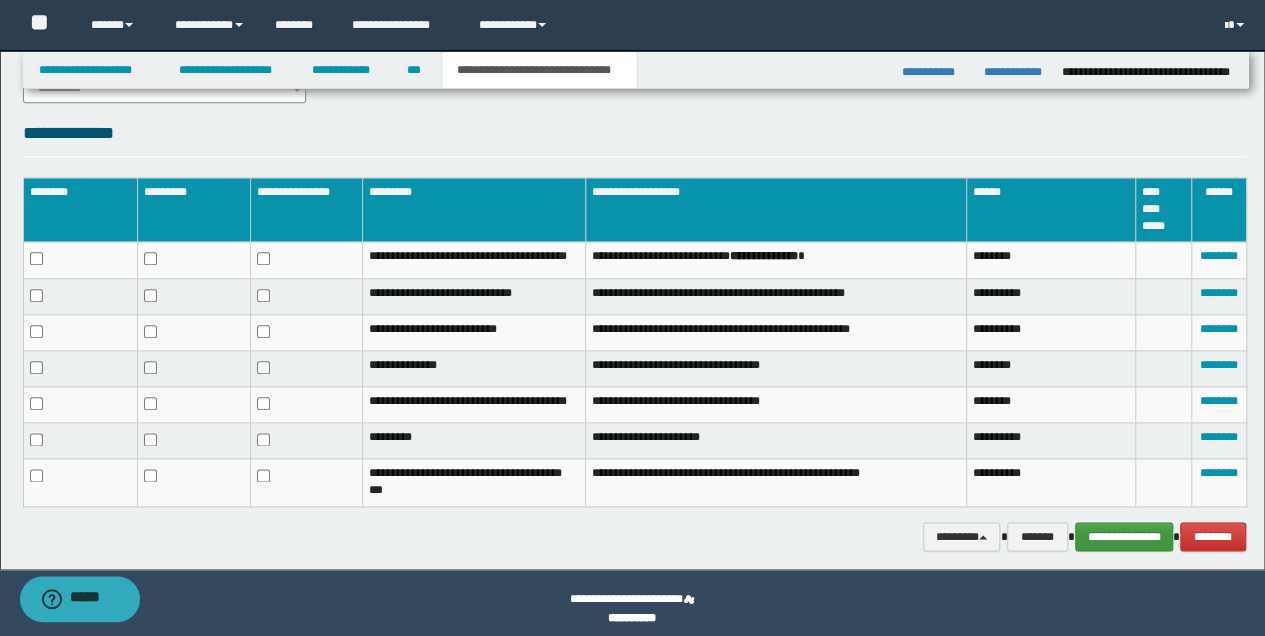 scroll, scrollTop: 1005, scrollLeft: 0, axis: vertical 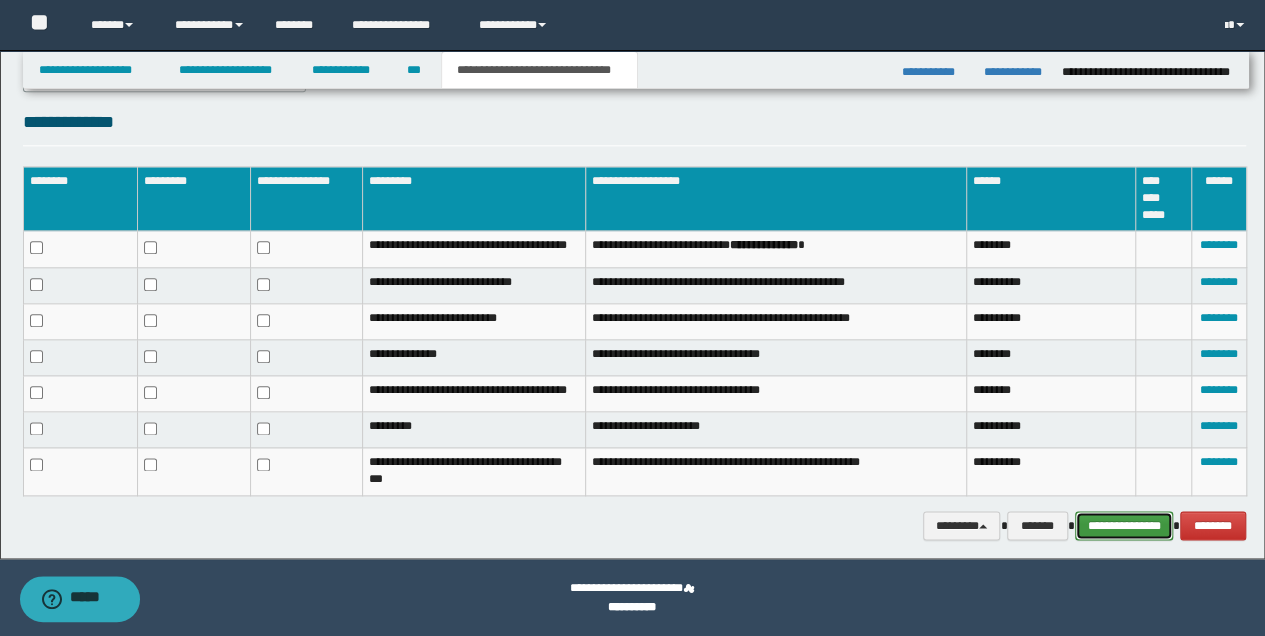 click on "**********" at bounding box center [1124, 525] 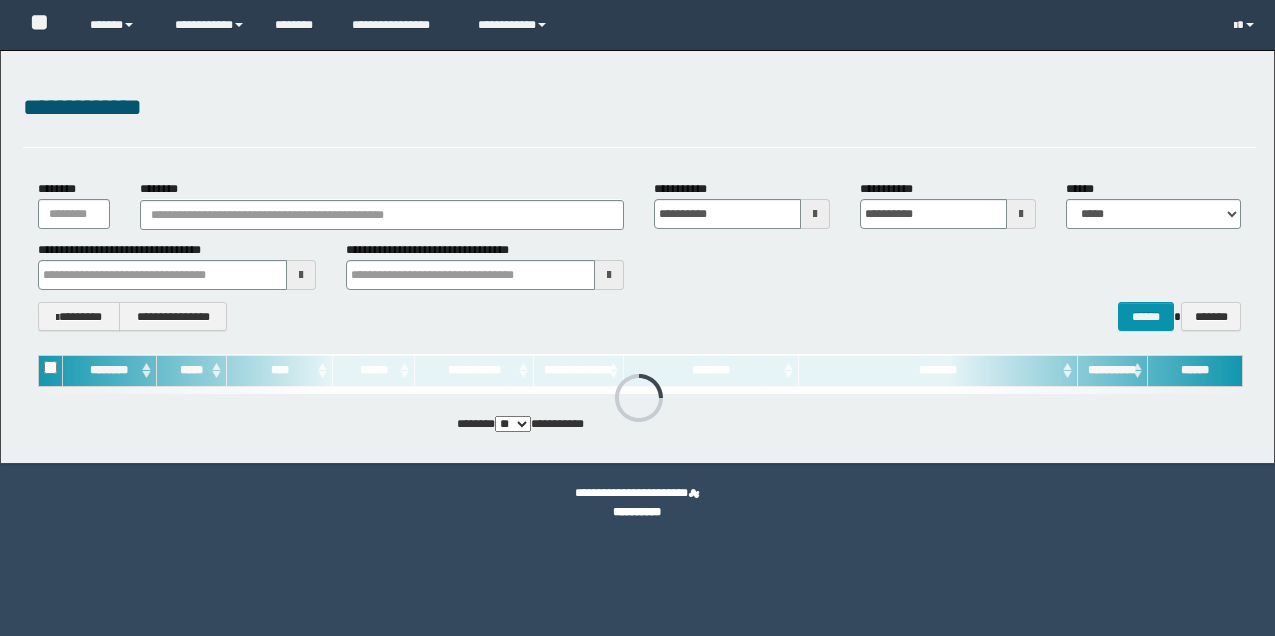 scroll, scrollTop: 0, scrollLeft: 0, axis: both 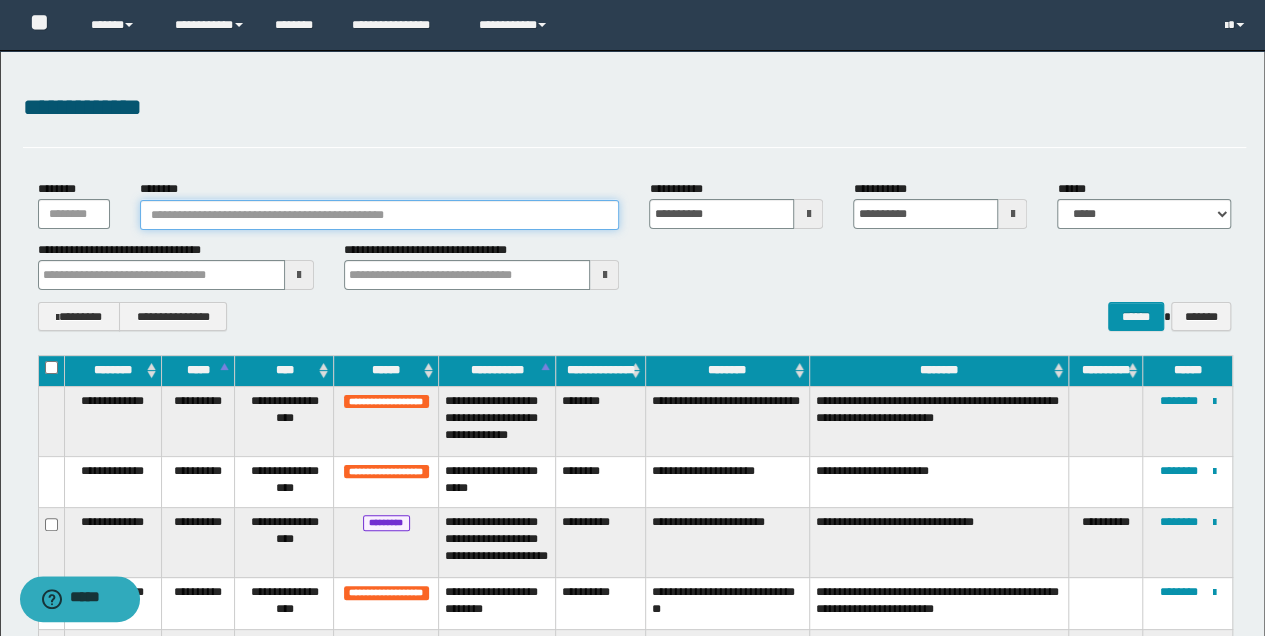 click on "********" at bounding box center [380, 215] 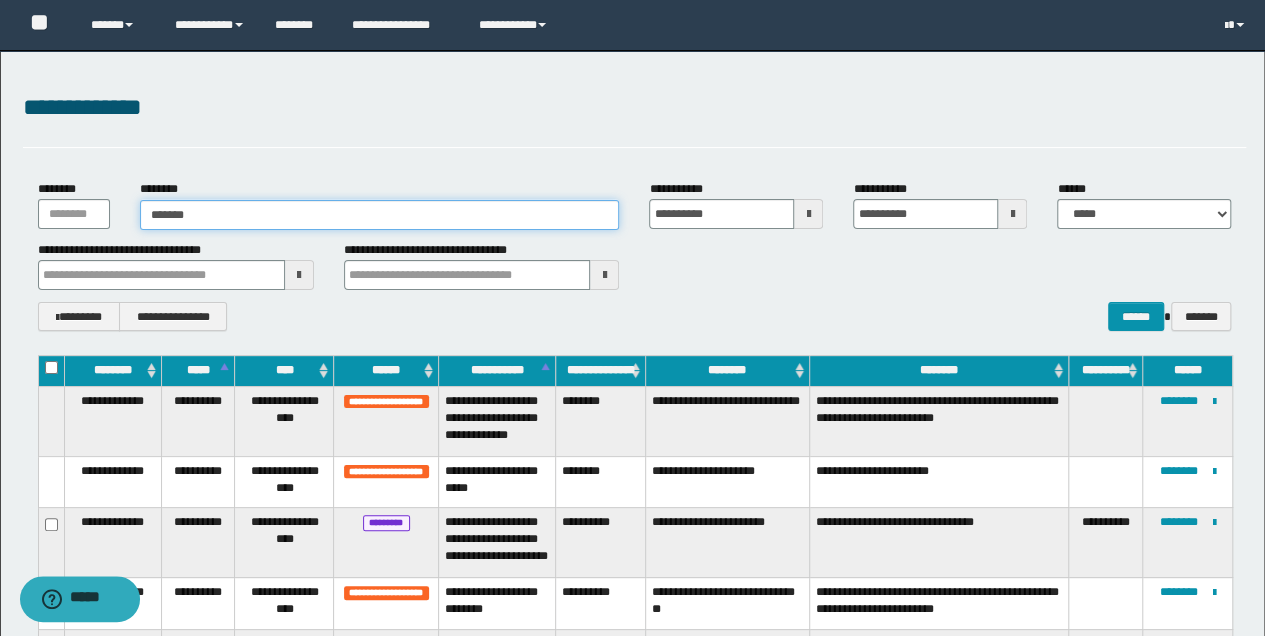 type on "********" 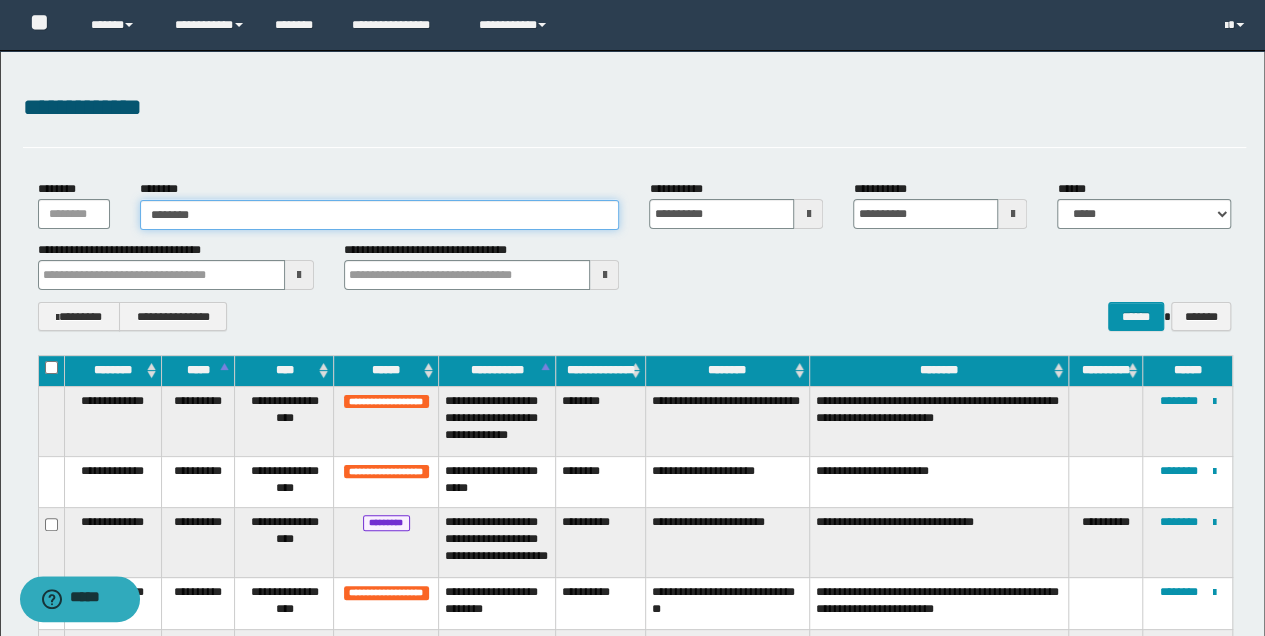type on "********" 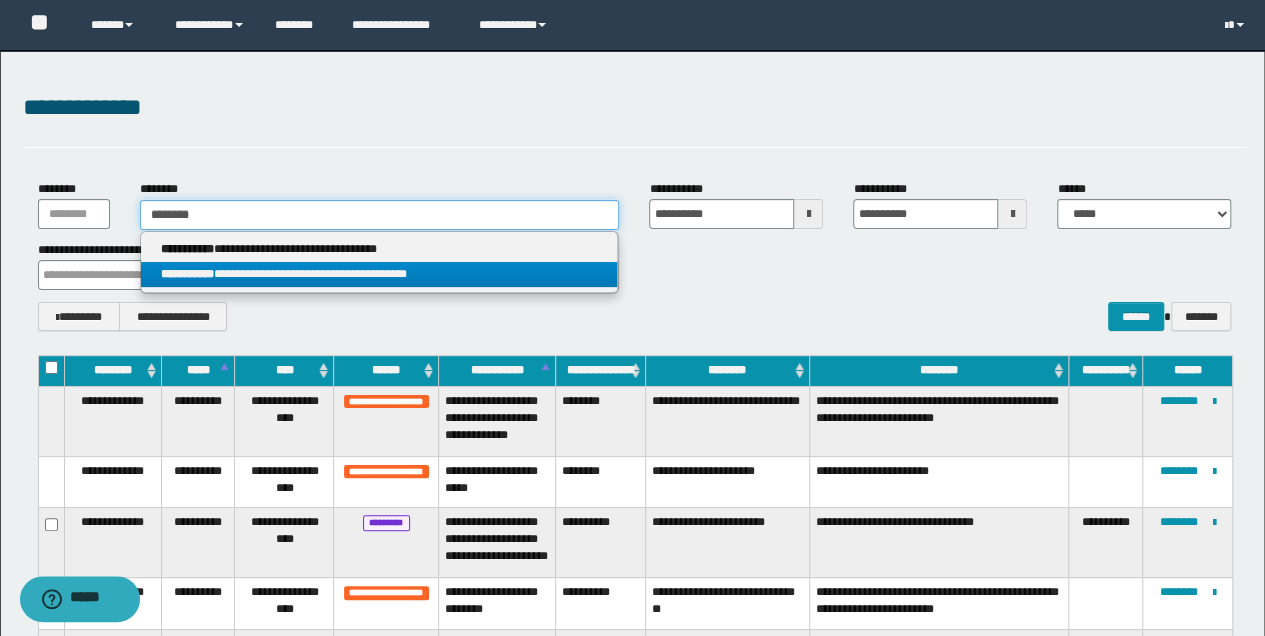 type on "********" 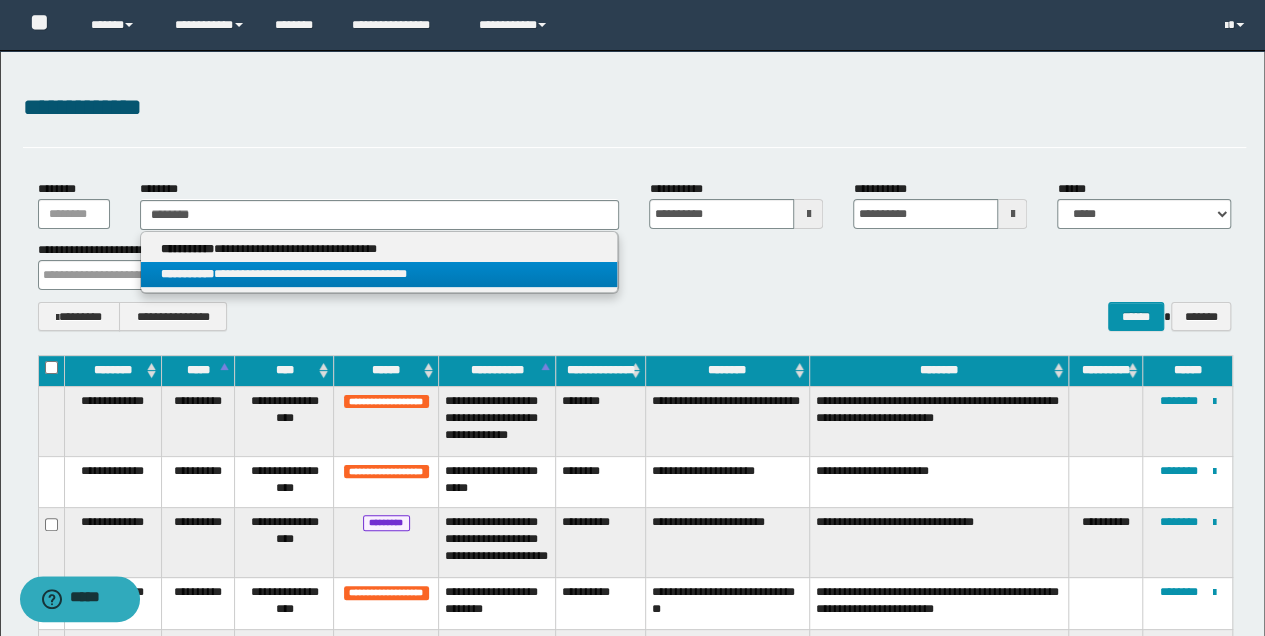 click on "**********" at bounding box center (379, 274) 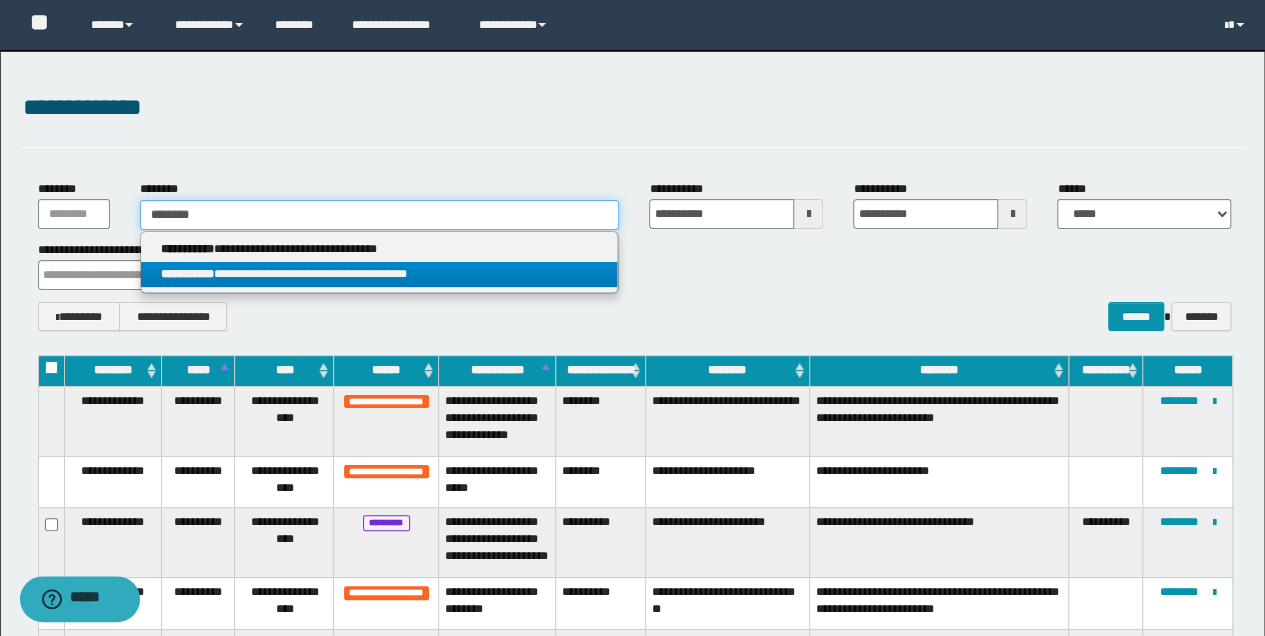 type 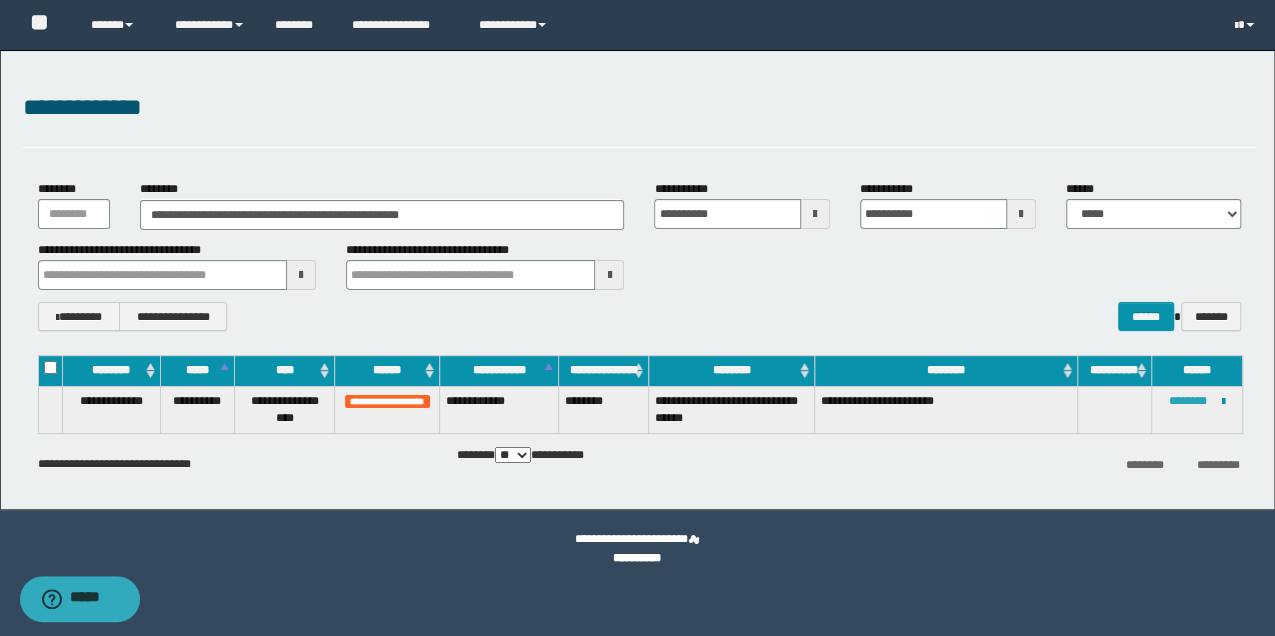 click on "********" at bounding box center [1188, 401] 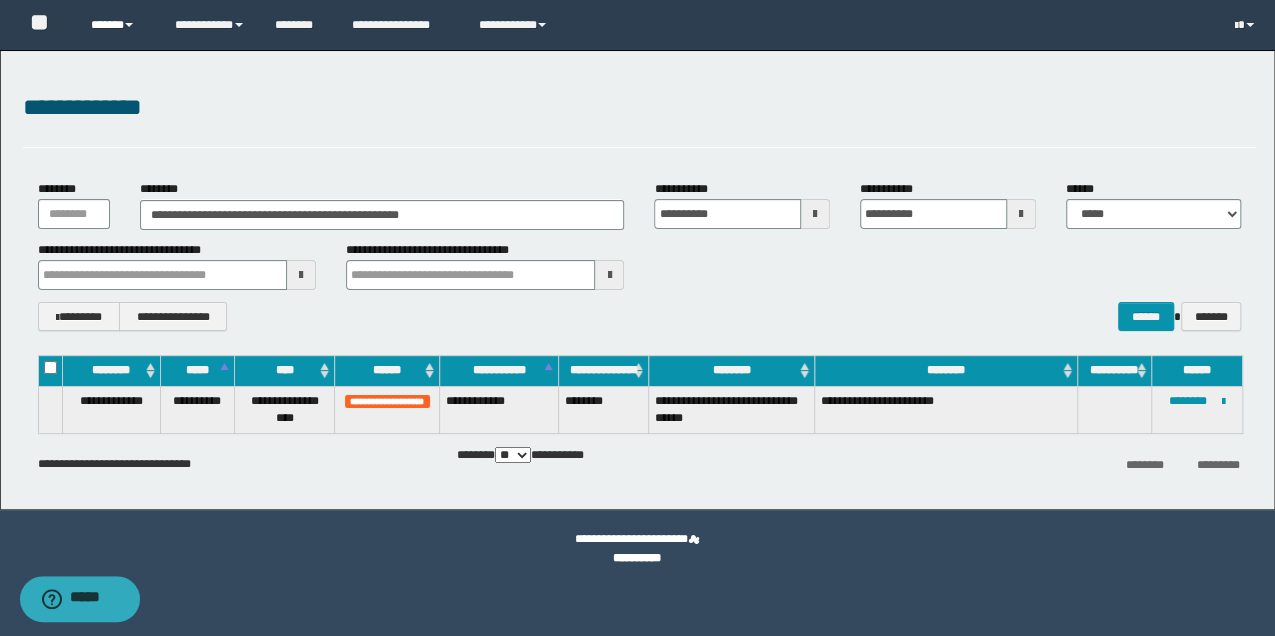 click at bounding box center (129, 25) 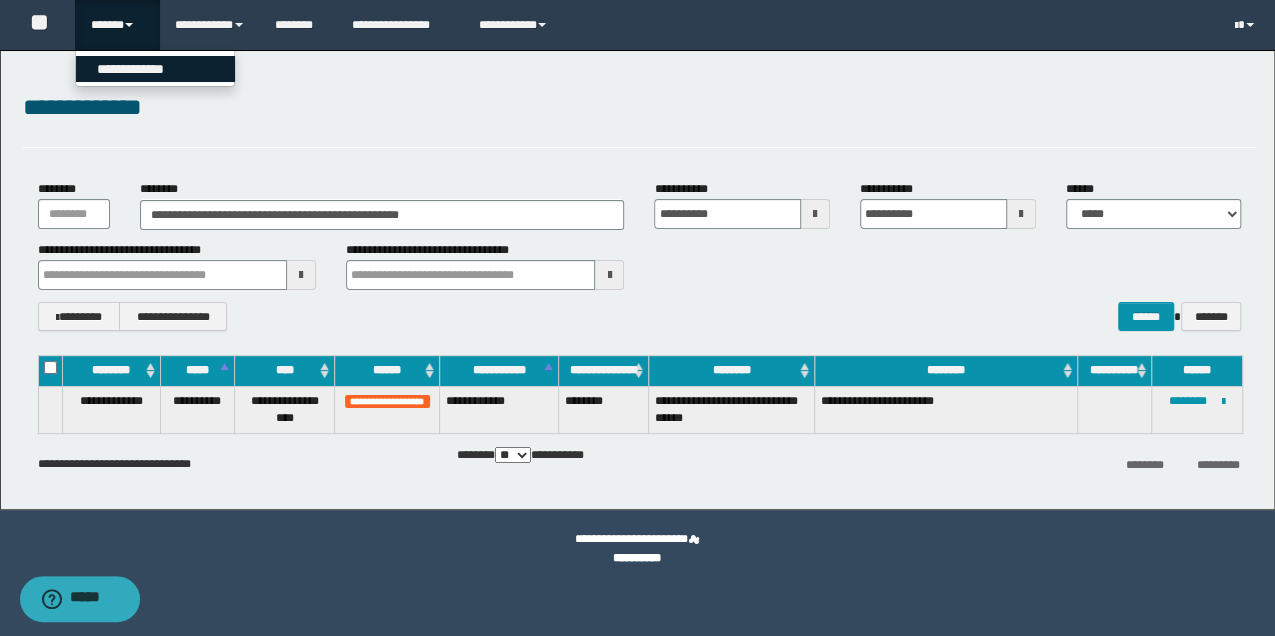 click on "**********" at bounding box center (155, 69) 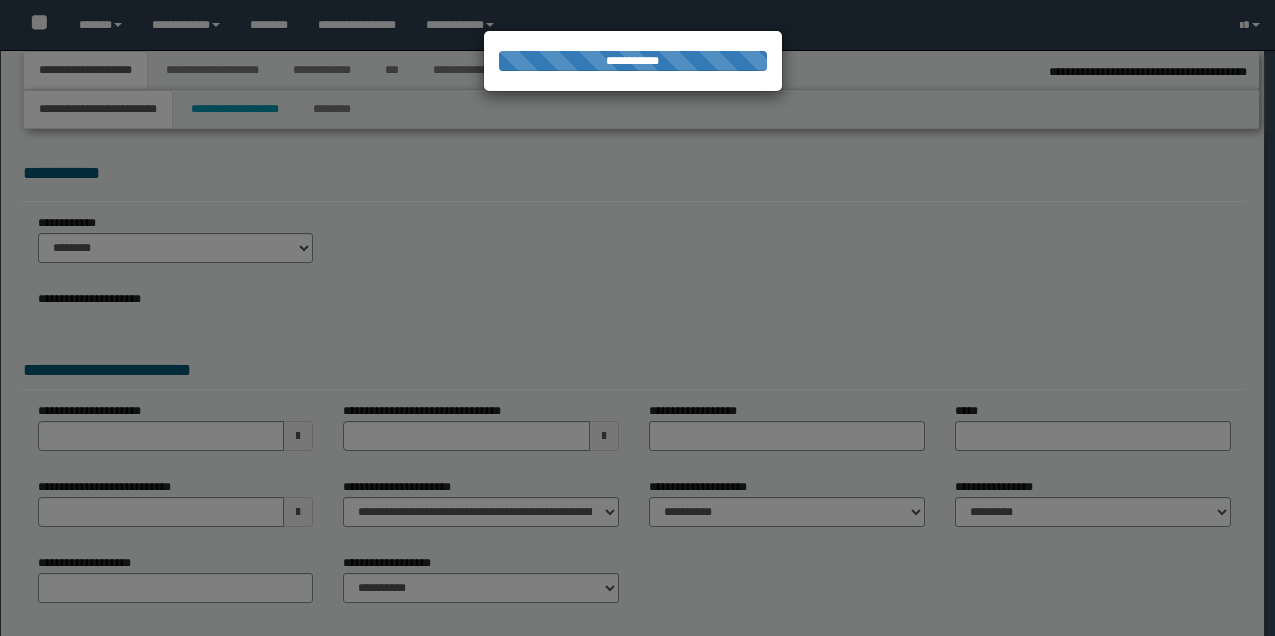 select on "*" 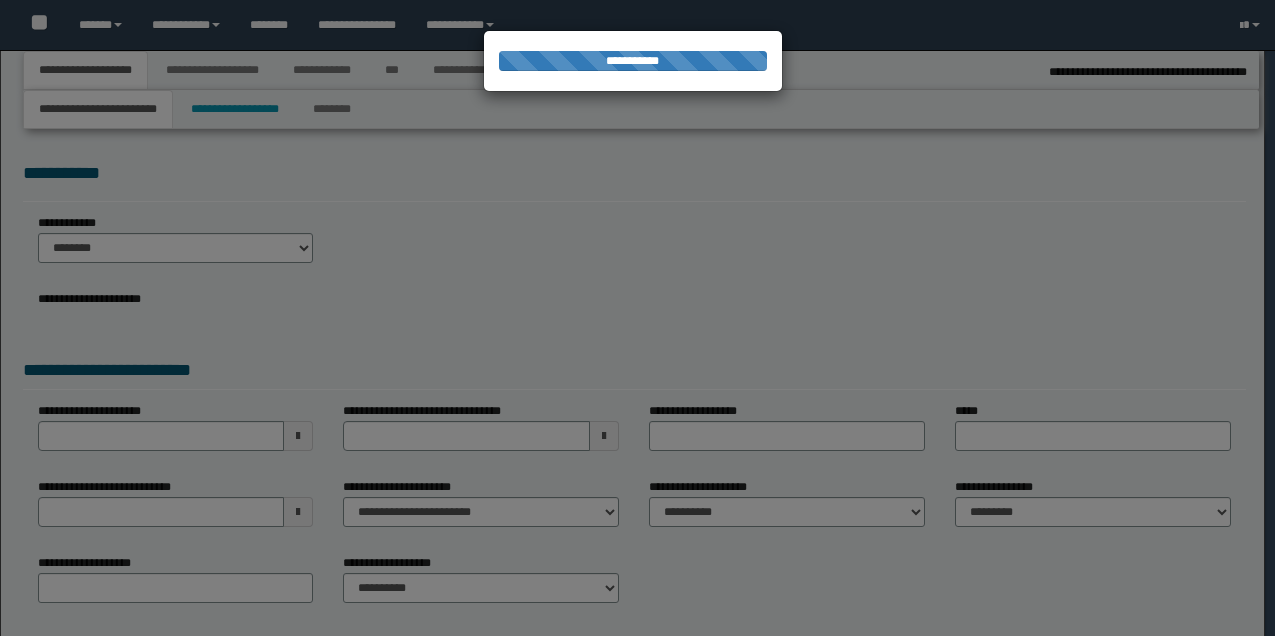 select on "*" 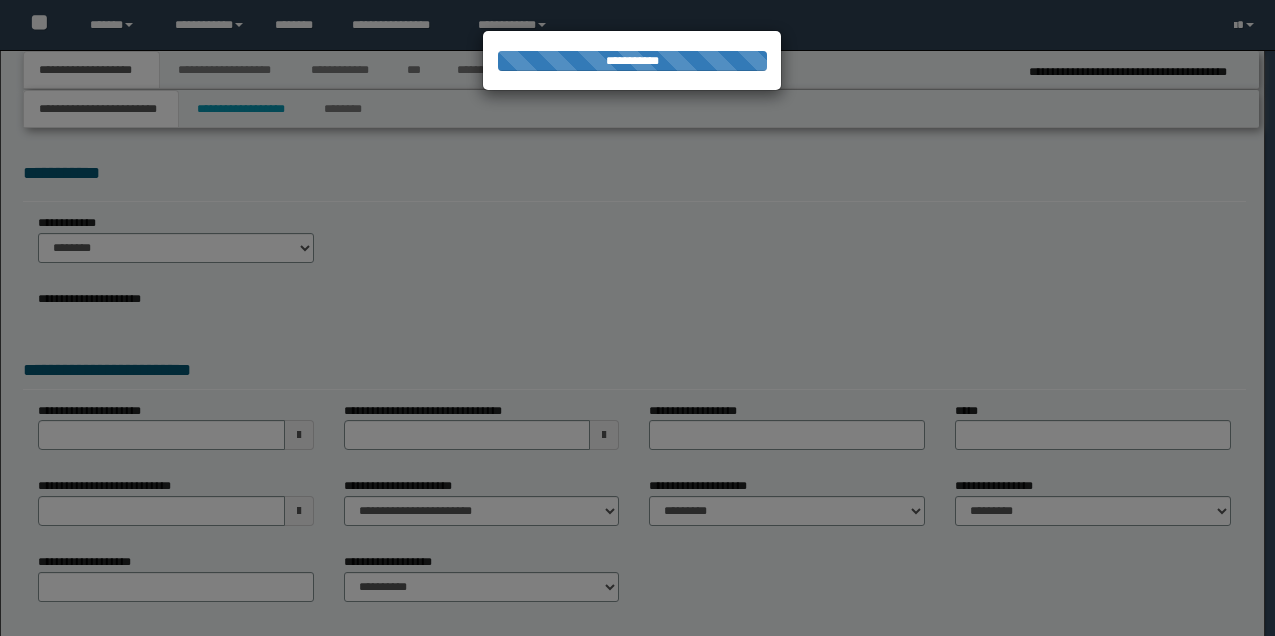 scroll, scrollTop: 0, scrollLeft: 0, axis: both 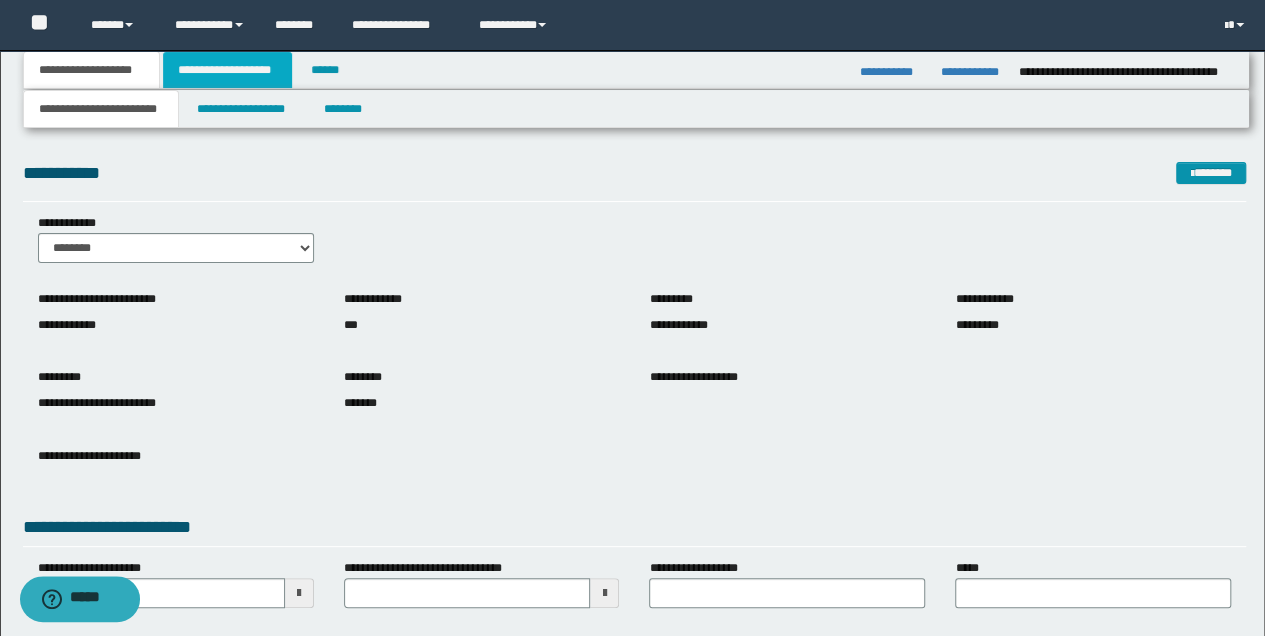 click on "**********" at bounding box center [227, 70] 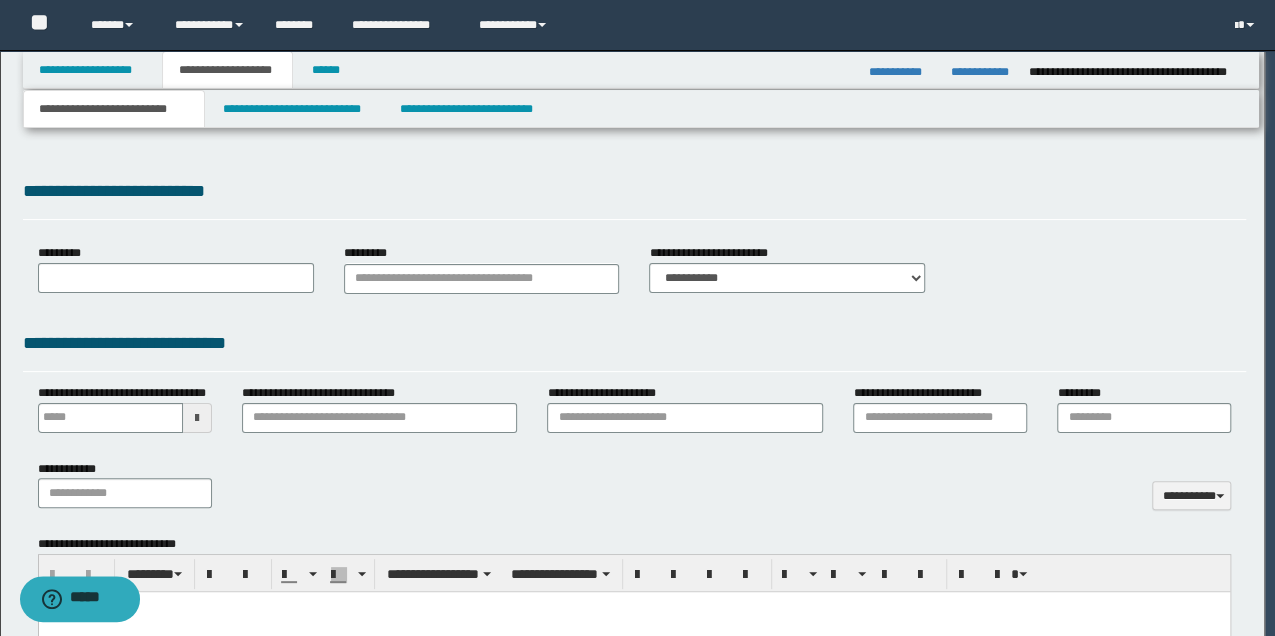 type 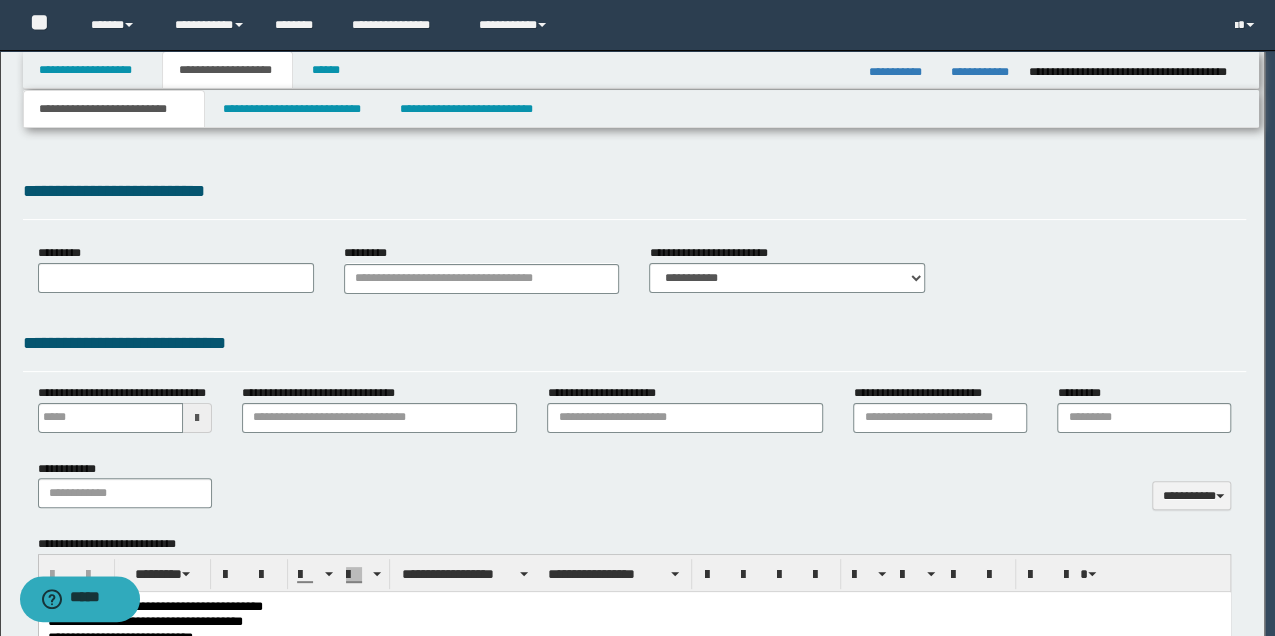 select on "*" 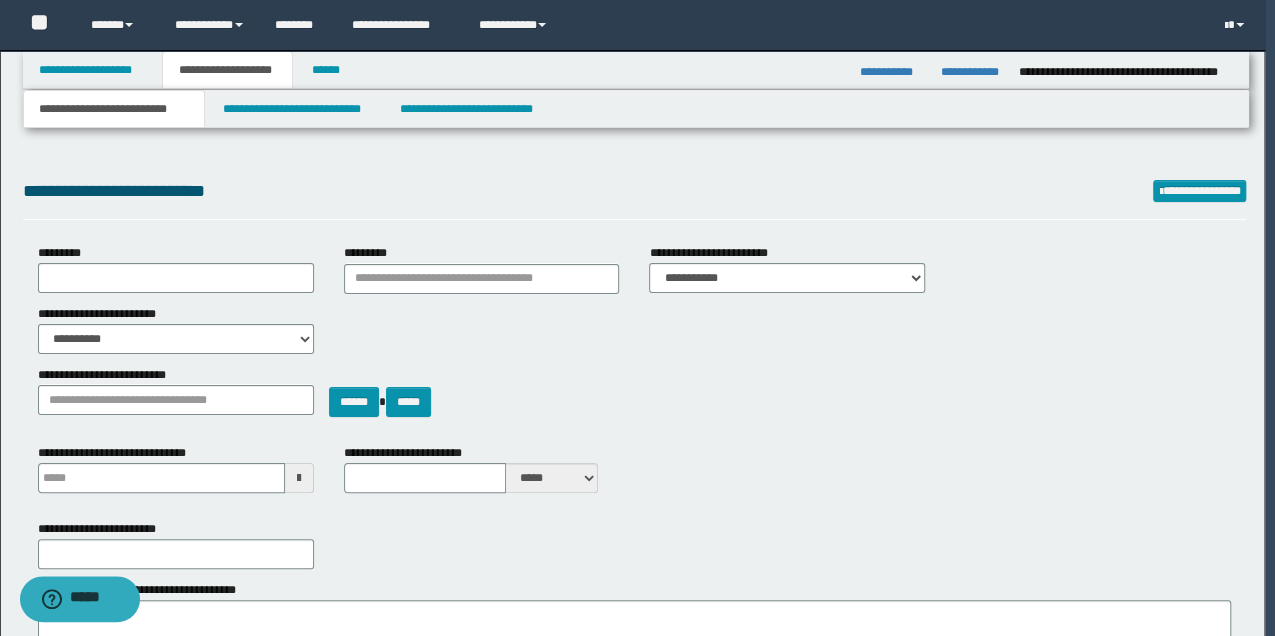 scroll, scrollTop: 0, scrollLeft: 0, axis: both 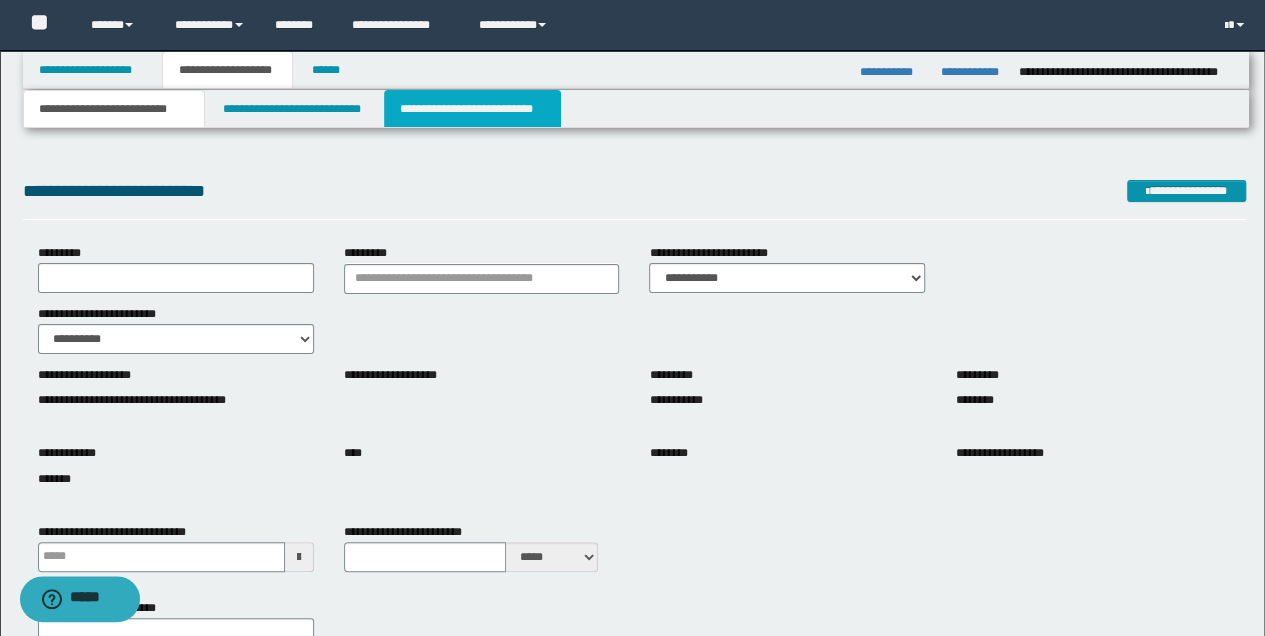 click on "**********" at bounding box center [472, 109] 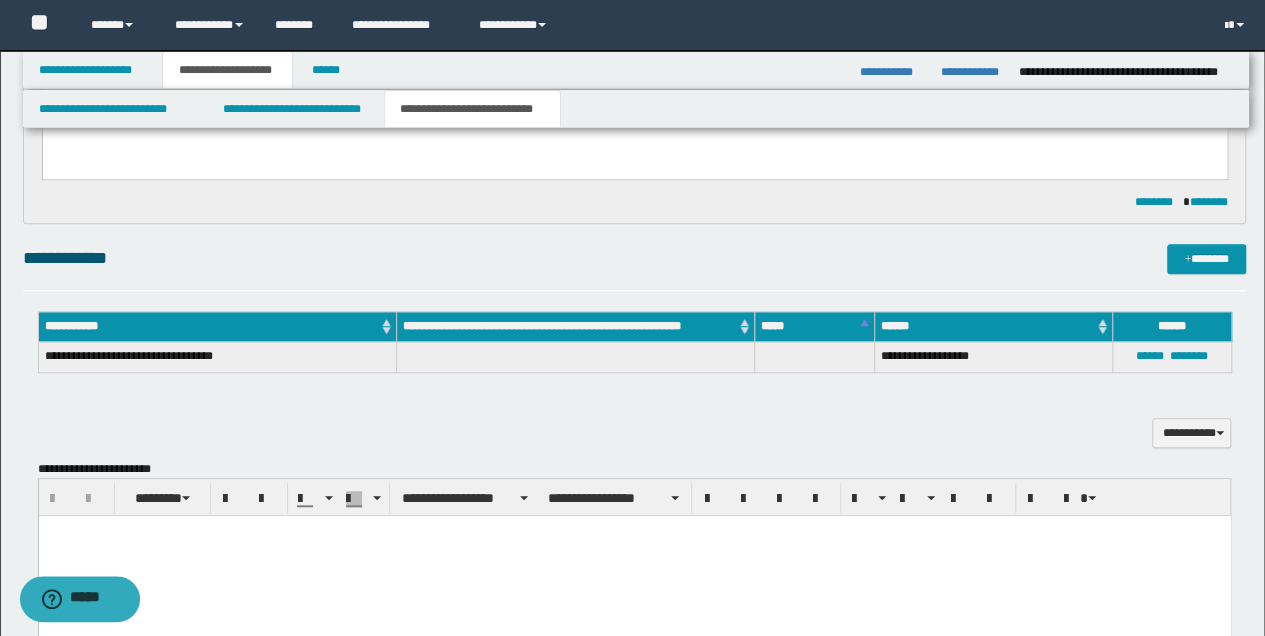 scroll, scrollTop: 600, scrollLeft: 0, axis: vertical 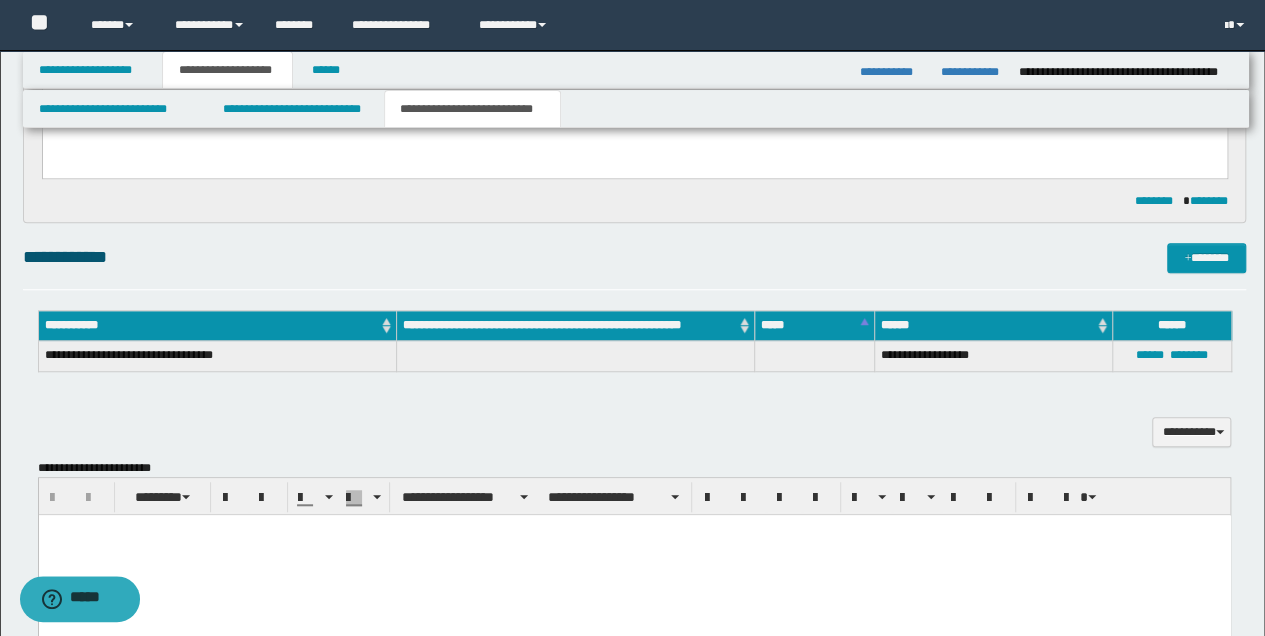 click at bounding box center [634, 555] 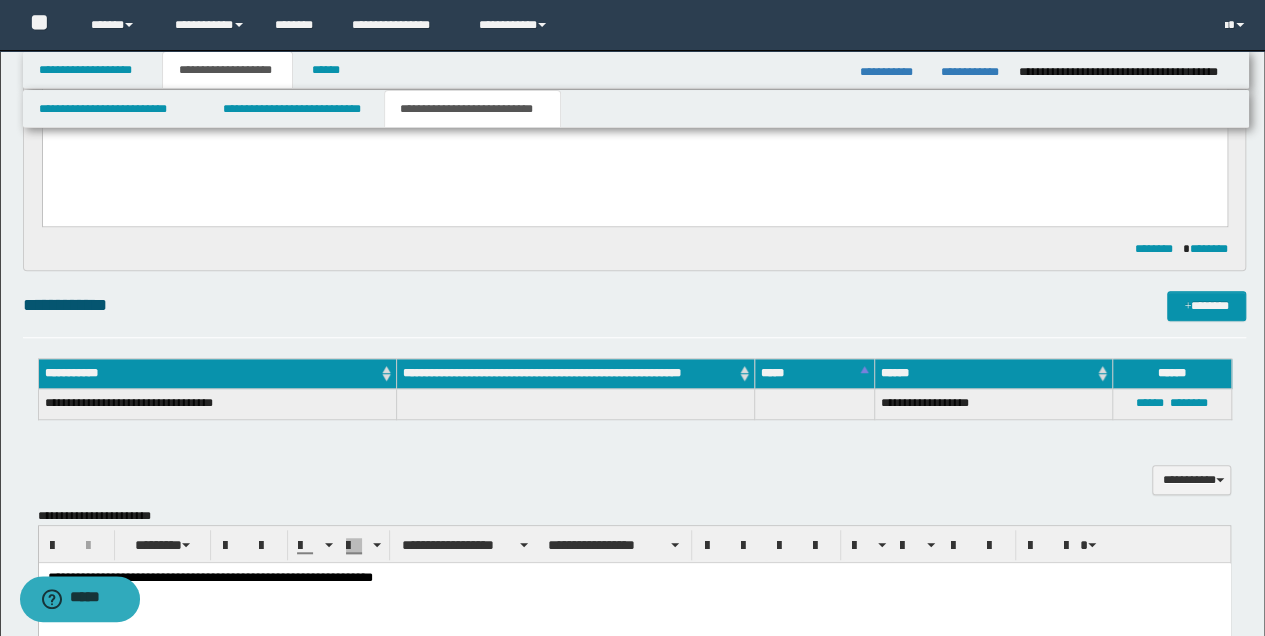 scroll, scrollTop: 600, scrollLeft: 0, axis: vertical 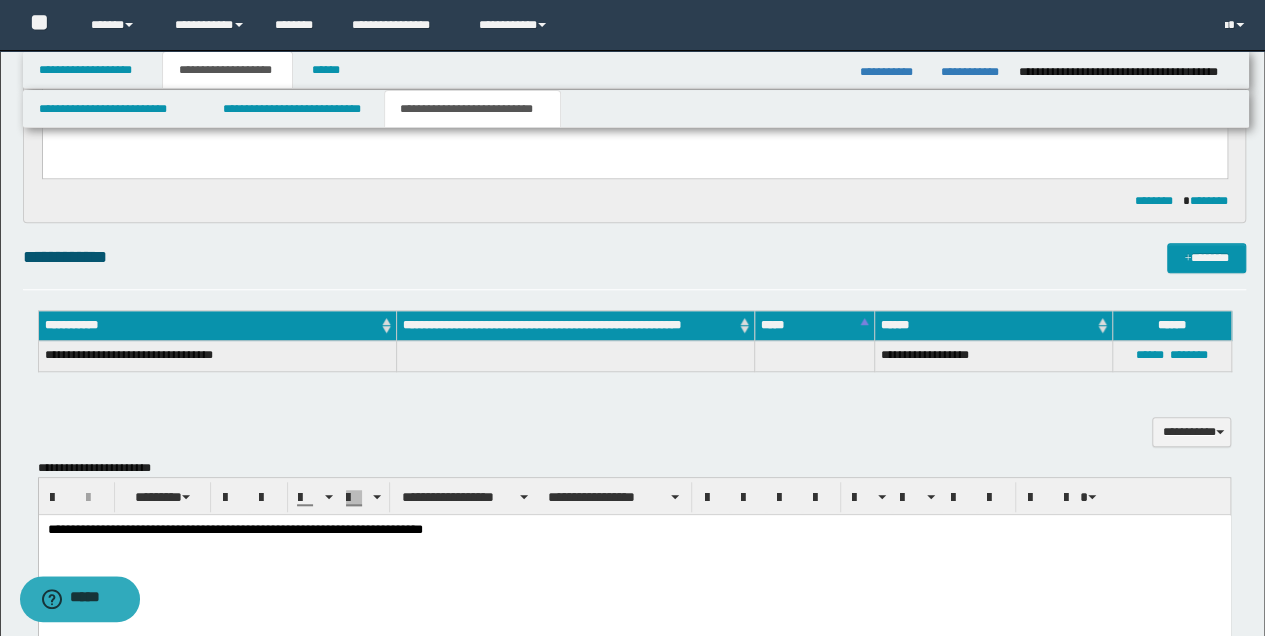 click on "**********" at bounding box center (634, 530) 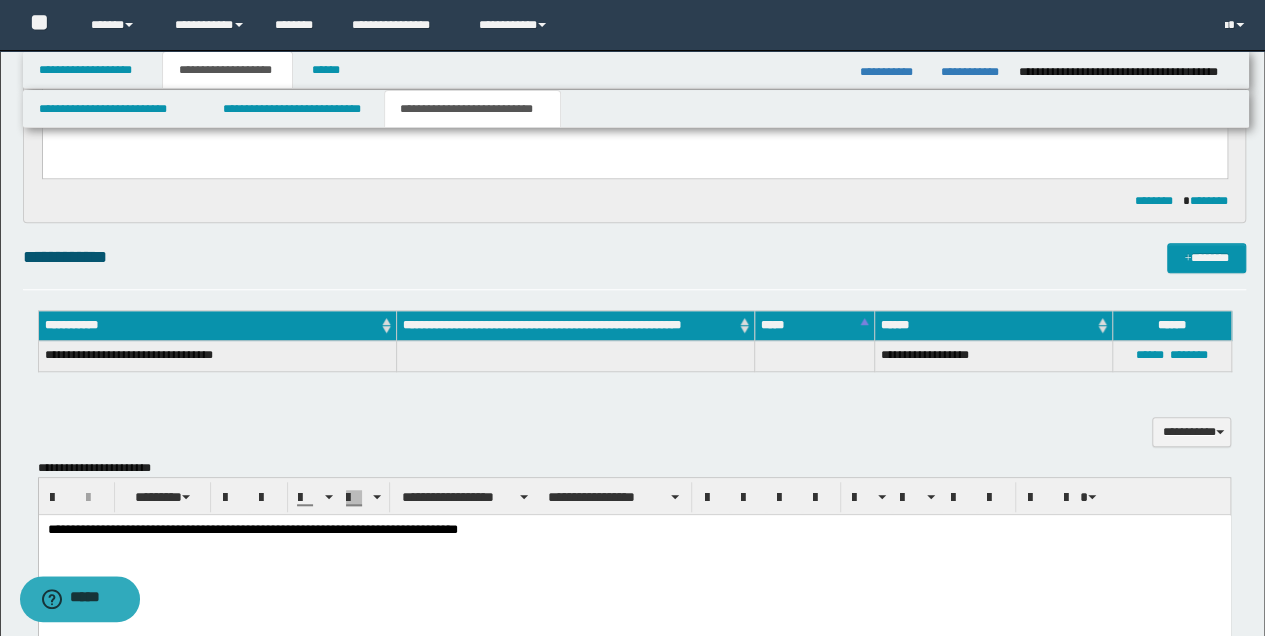 click on "**********" at bounding box center [634, 530] 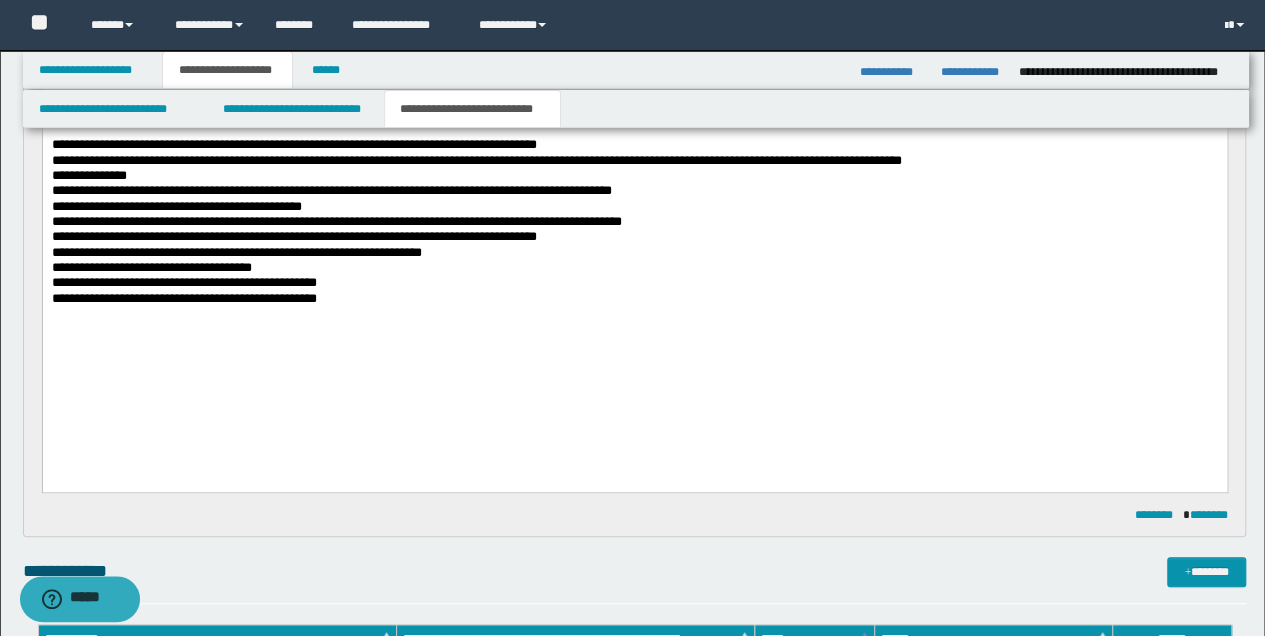scroll, scrollTop: 266, scrollLeft: 0, axis: vertical 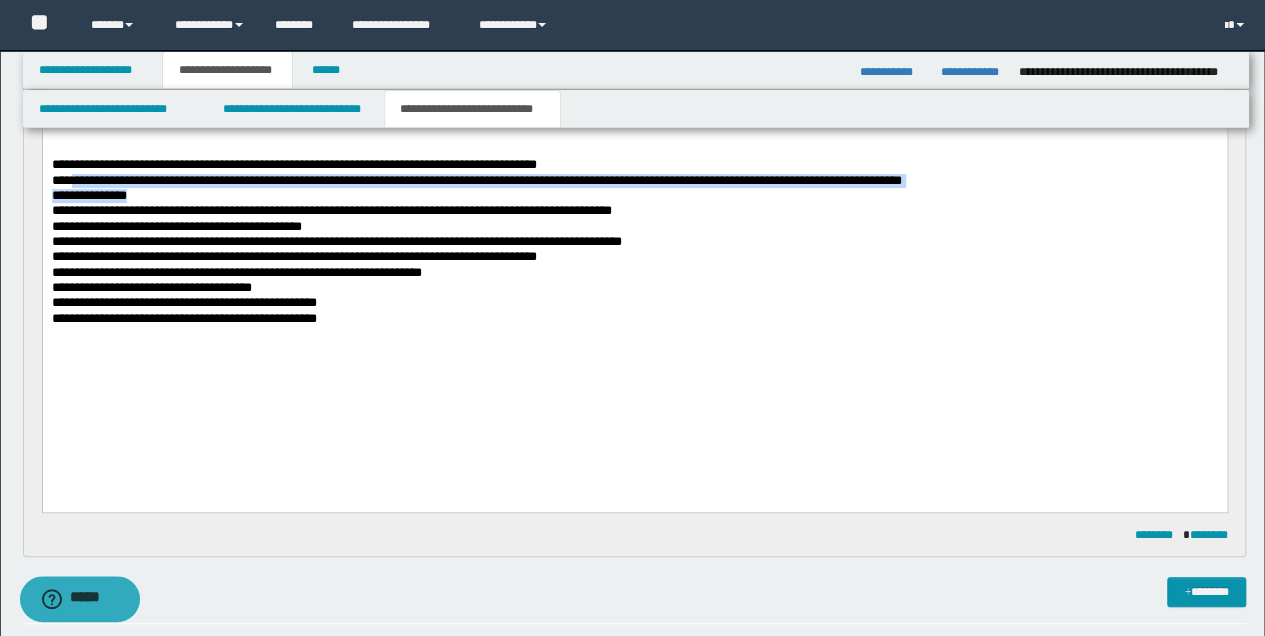 drag, startPoint x: 77, startPoint y: 179, endPoint x: 146, endPoint y: 199, distance: 71.8401 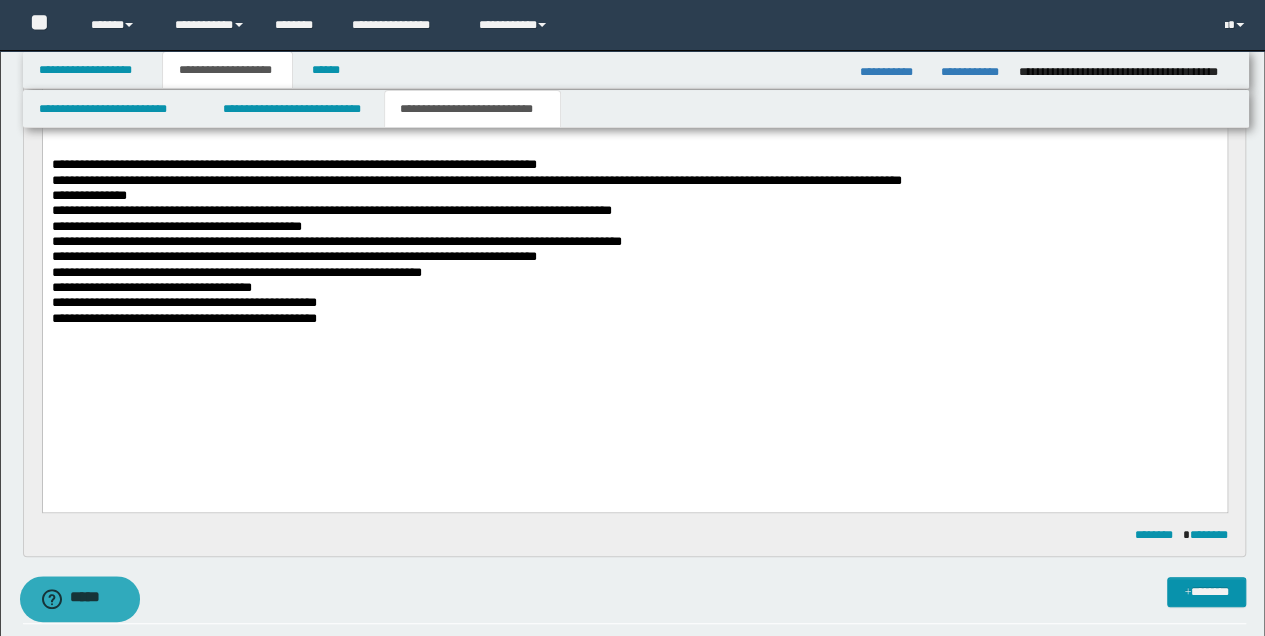drag, startPoint x: 109, startPoint y: 193, endPoint x: 554, endPoint y: 307, distance: 459.3702 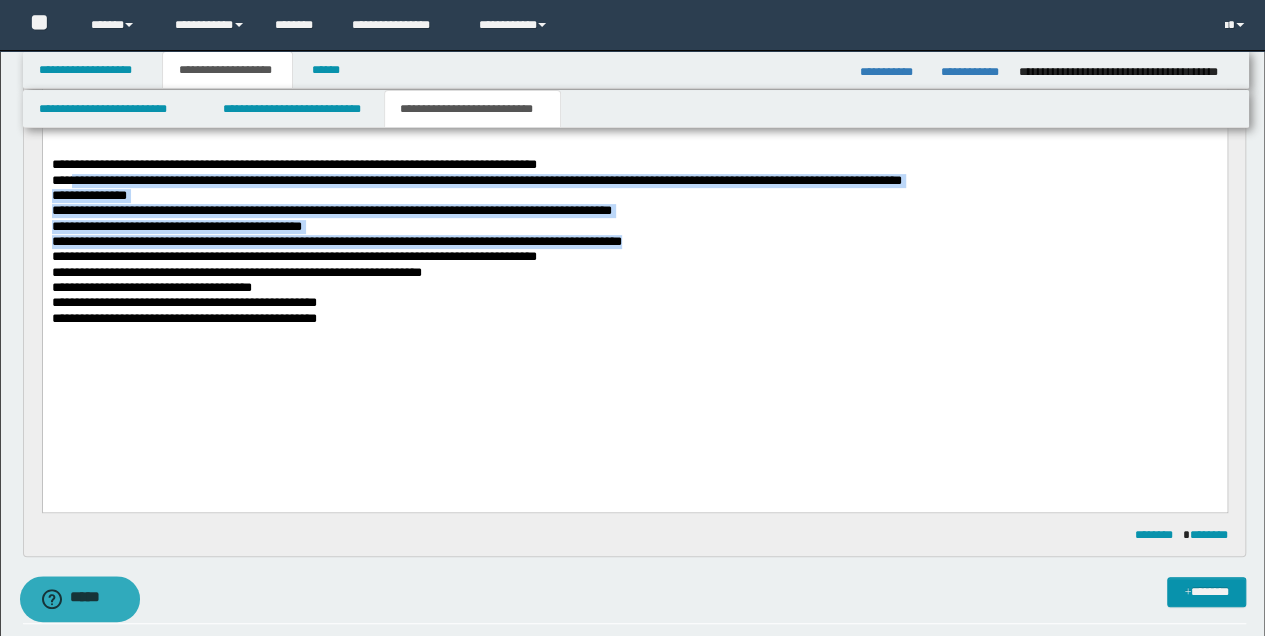 drag, startPoint x: 77, startPoint y: 178, endPoint x: 663, endPoint y: 240, distance: 589.27075 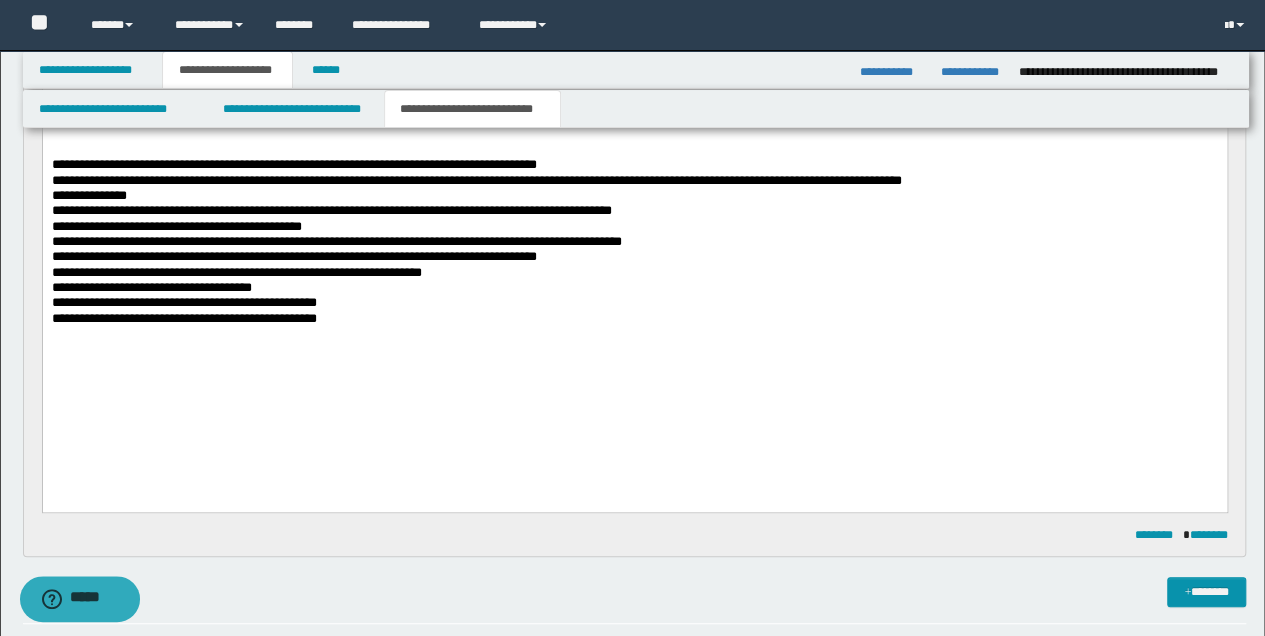 click on "**********" at bounding box center [634, 287] 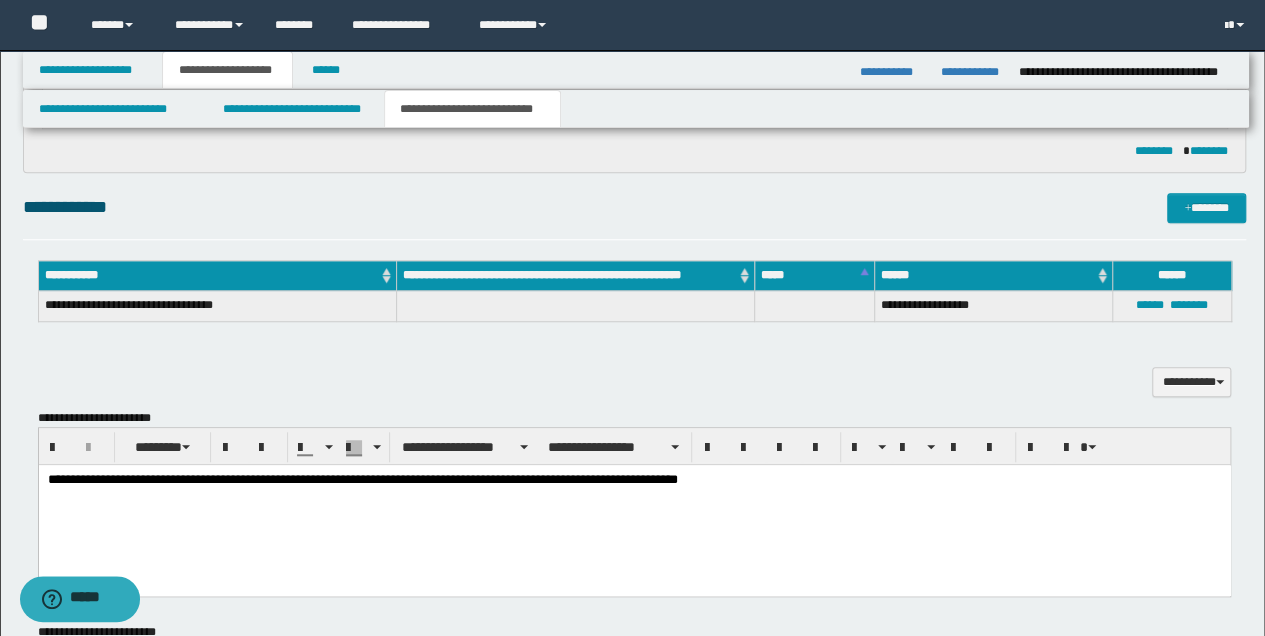 scroll, scrollTop: 800, scrollLeft: 0, axis: vertical 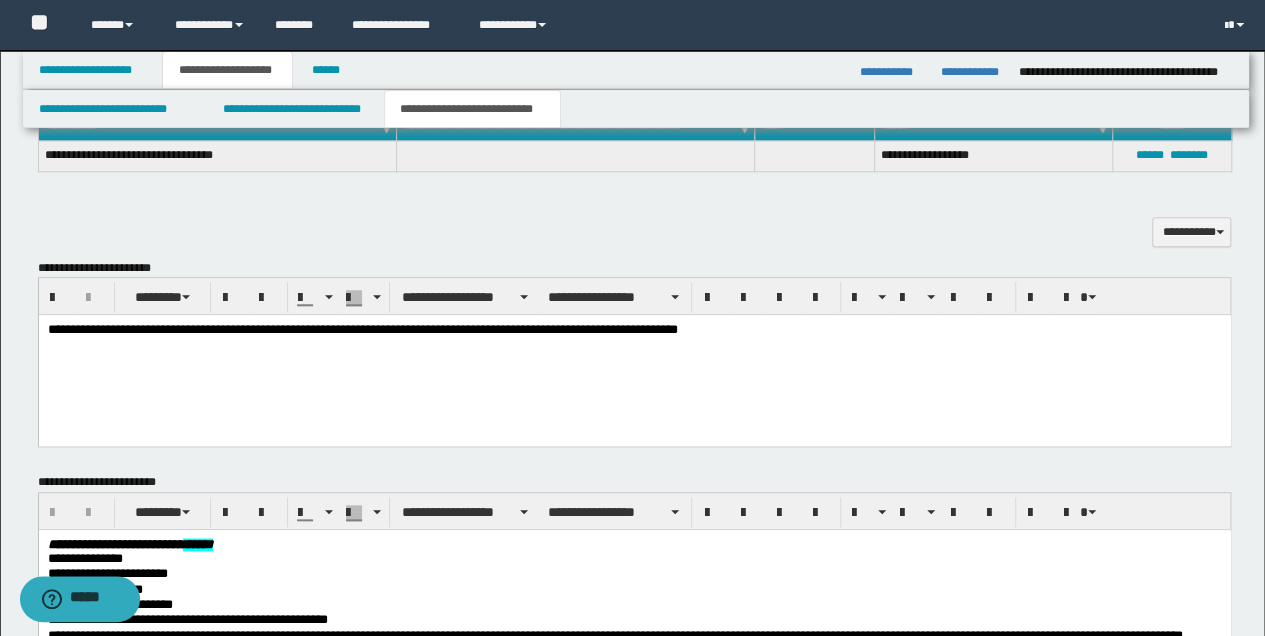 click on "**********" at bounding box center (634, 330) 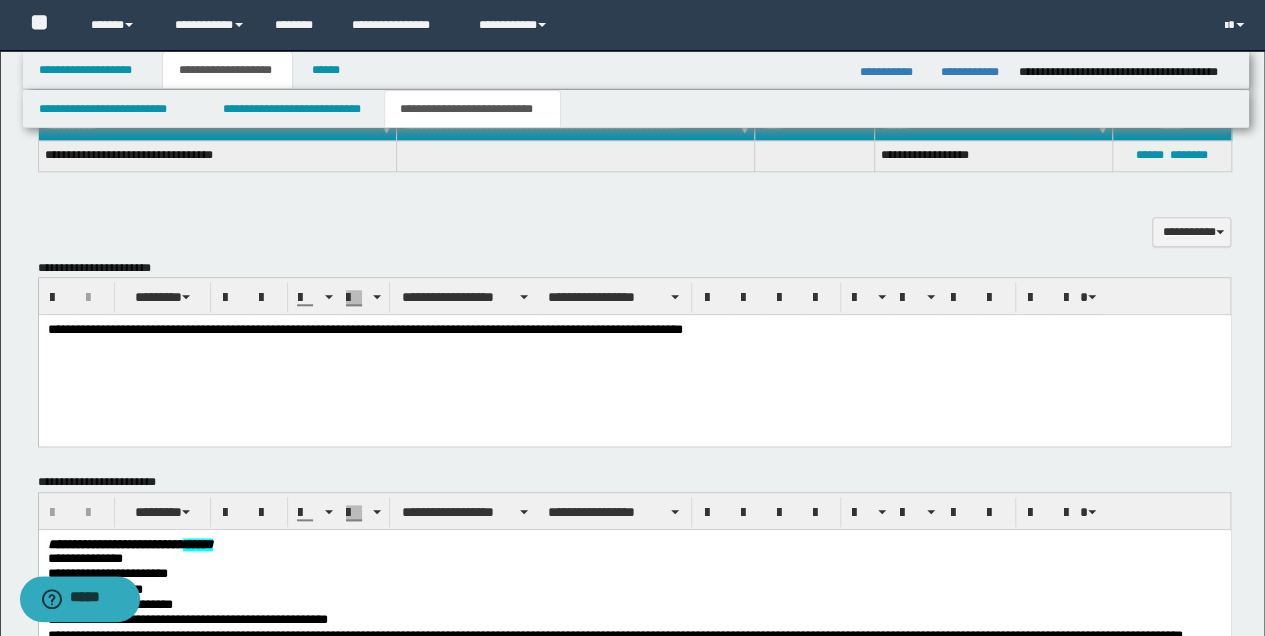 click on "**********" at bounding box center [634, 330] 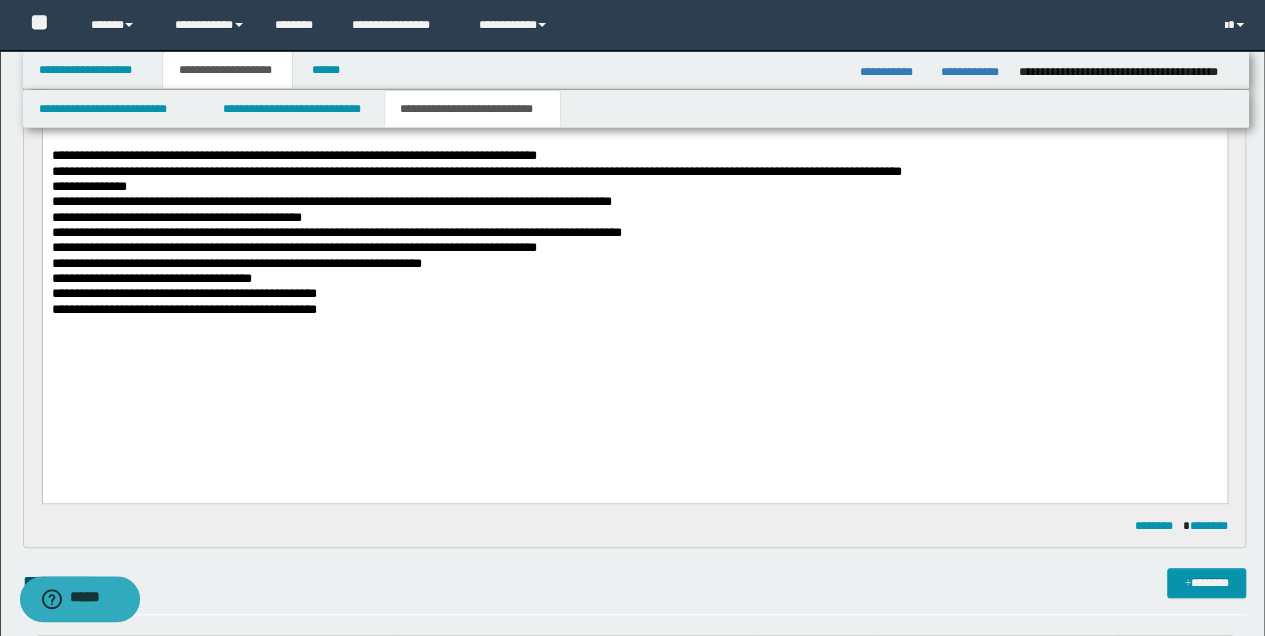 scroll, scrollTop: 200, scrollLeft: 0, axis: vertical 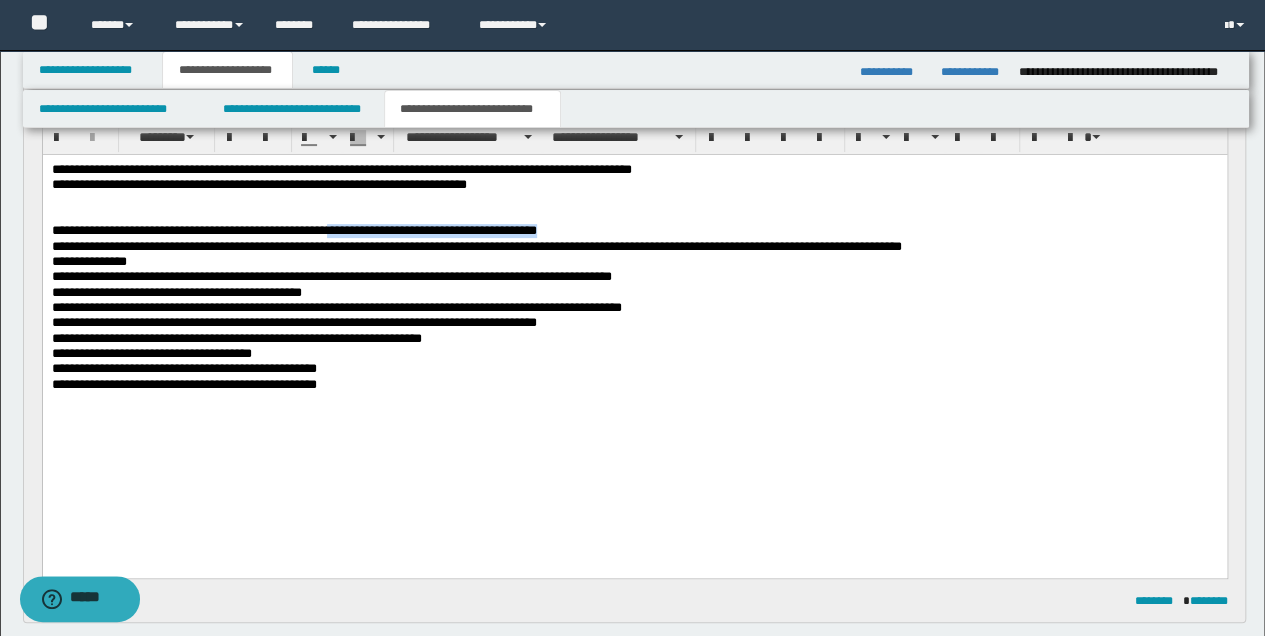 drag, startPoint x: 325, startPoint y: 232, endPoint x: 543, endPoint y: 232, distance: 218 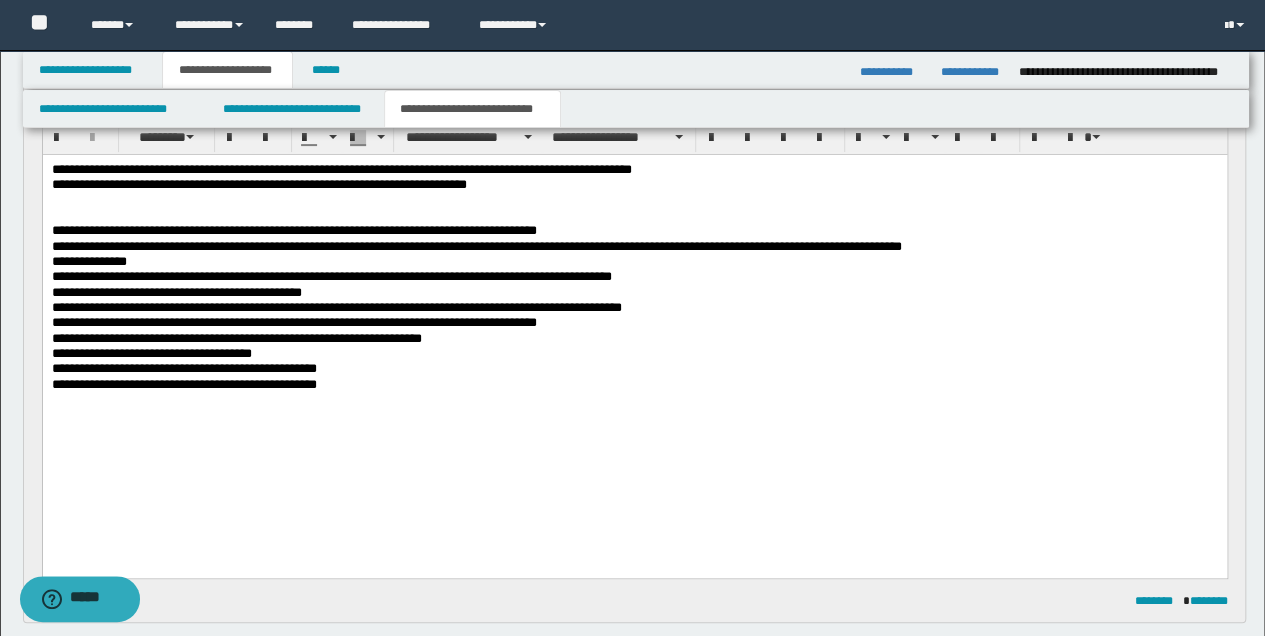 click on "**********" at bounding box center (634, 353) 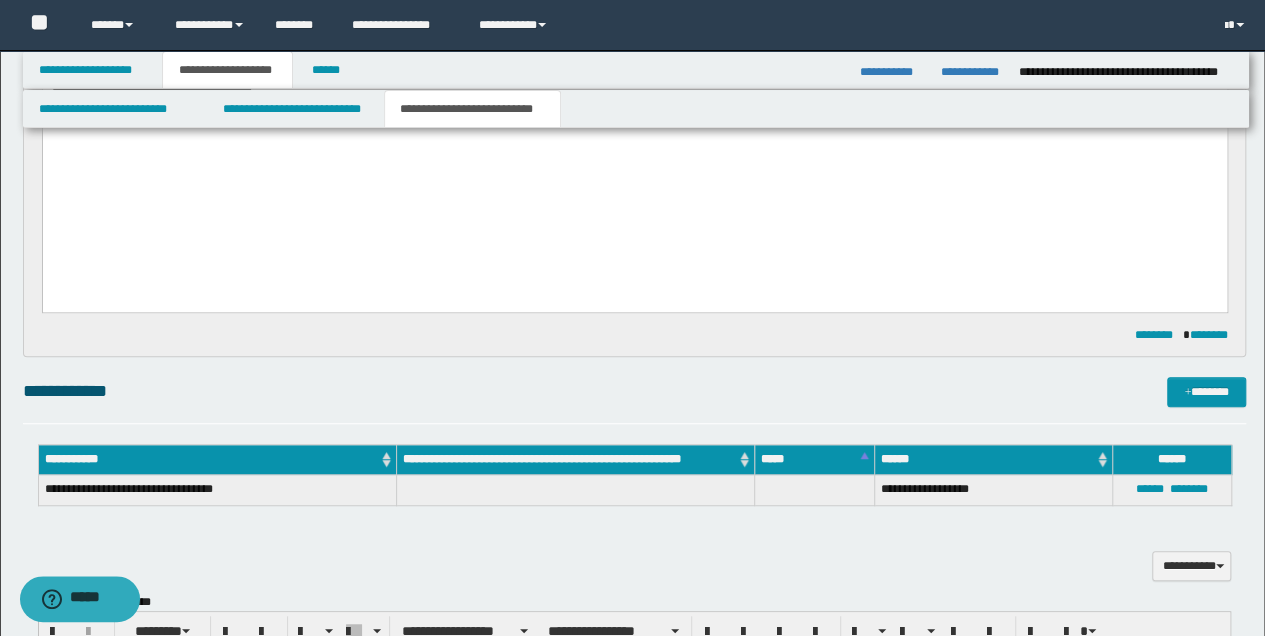 scroll, scrollTop: 600, scrollLeft: 0, axis: vertical 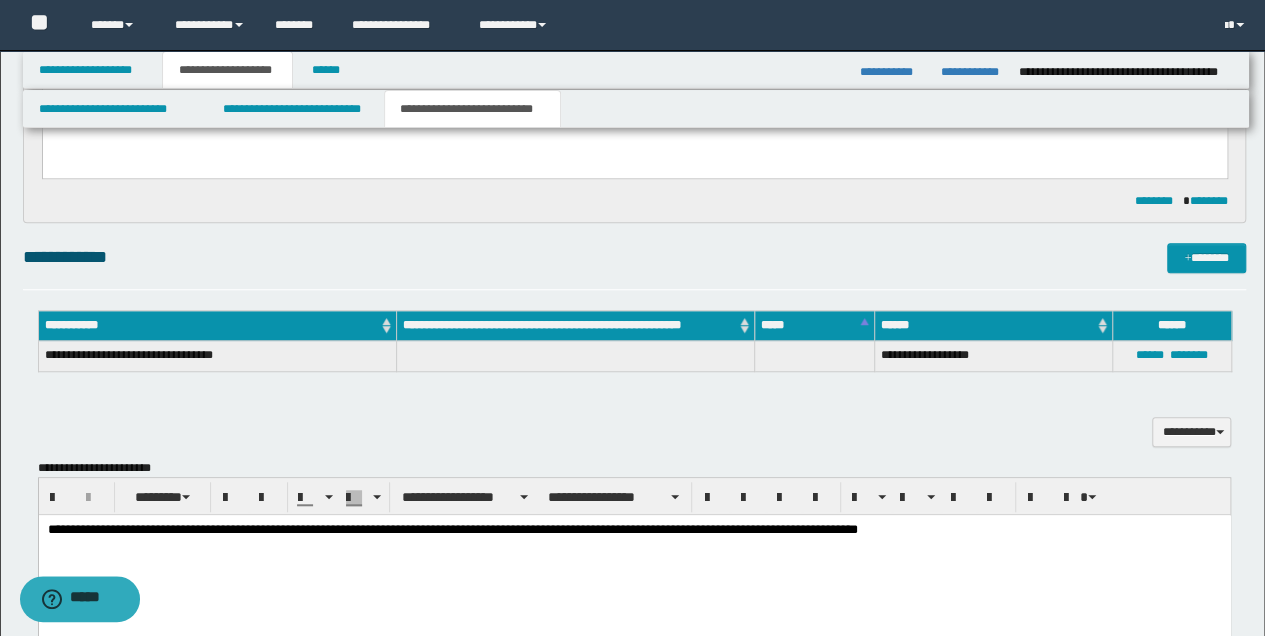 click on "**********" at bounding box center [634, 530] 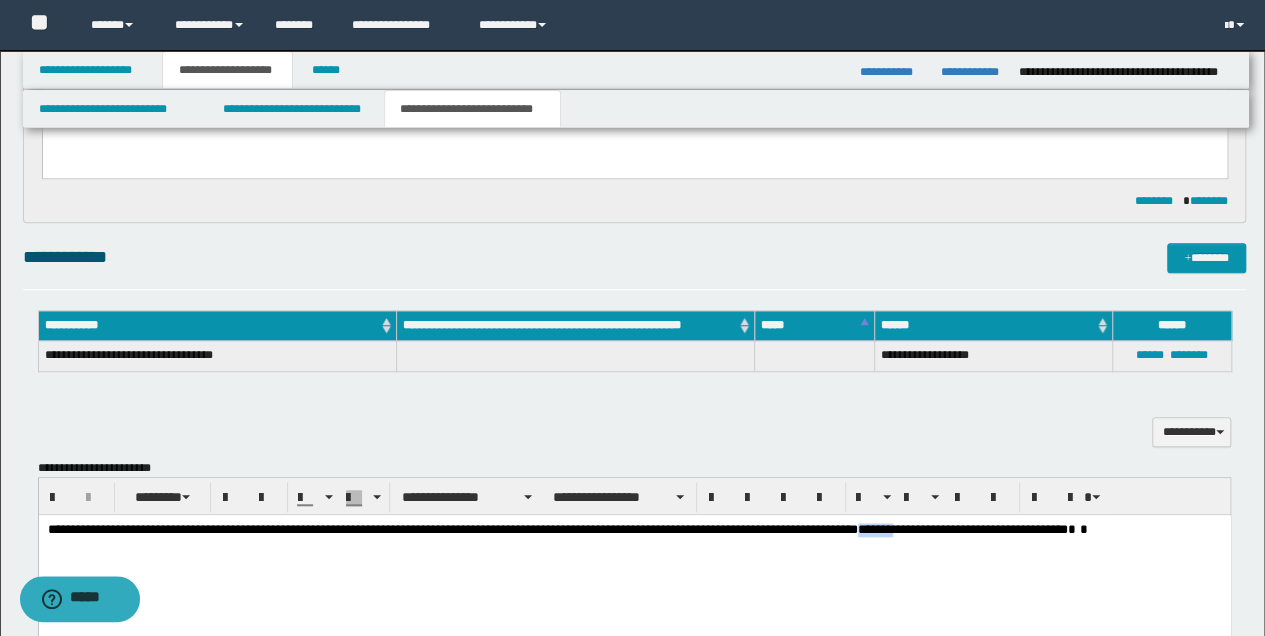 drag, startPoint x: 910, startPoint y: 531, endPoint x: 953, endPoint y: 532, distance: 43.011627 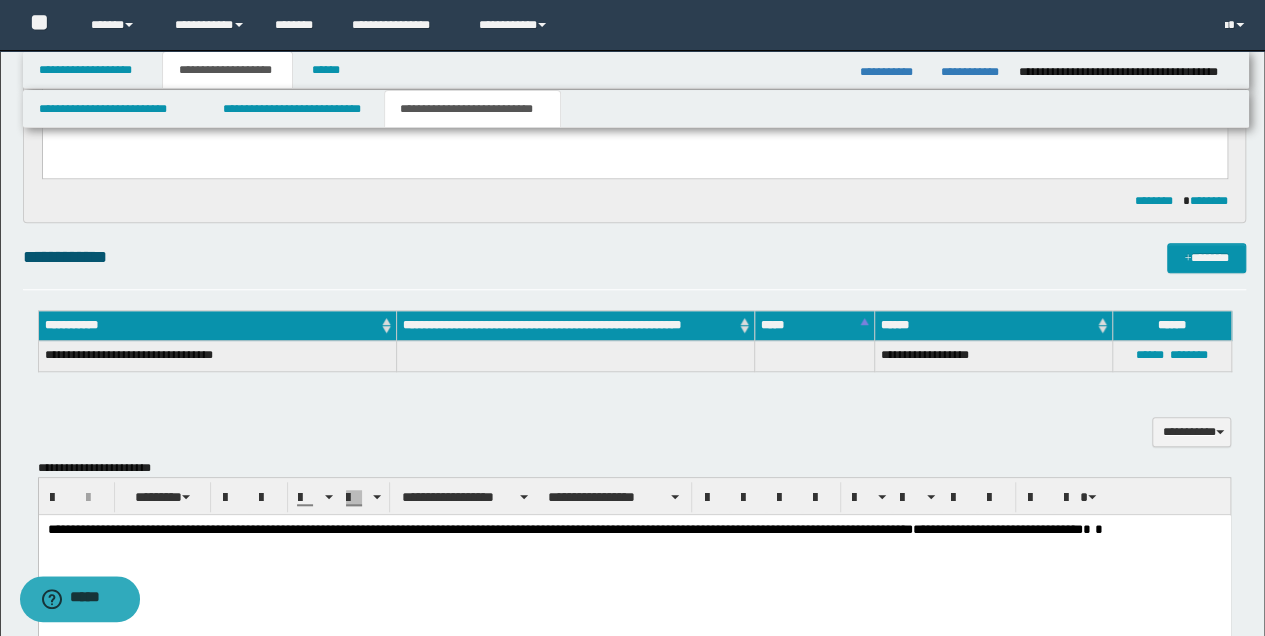 click on "**********" 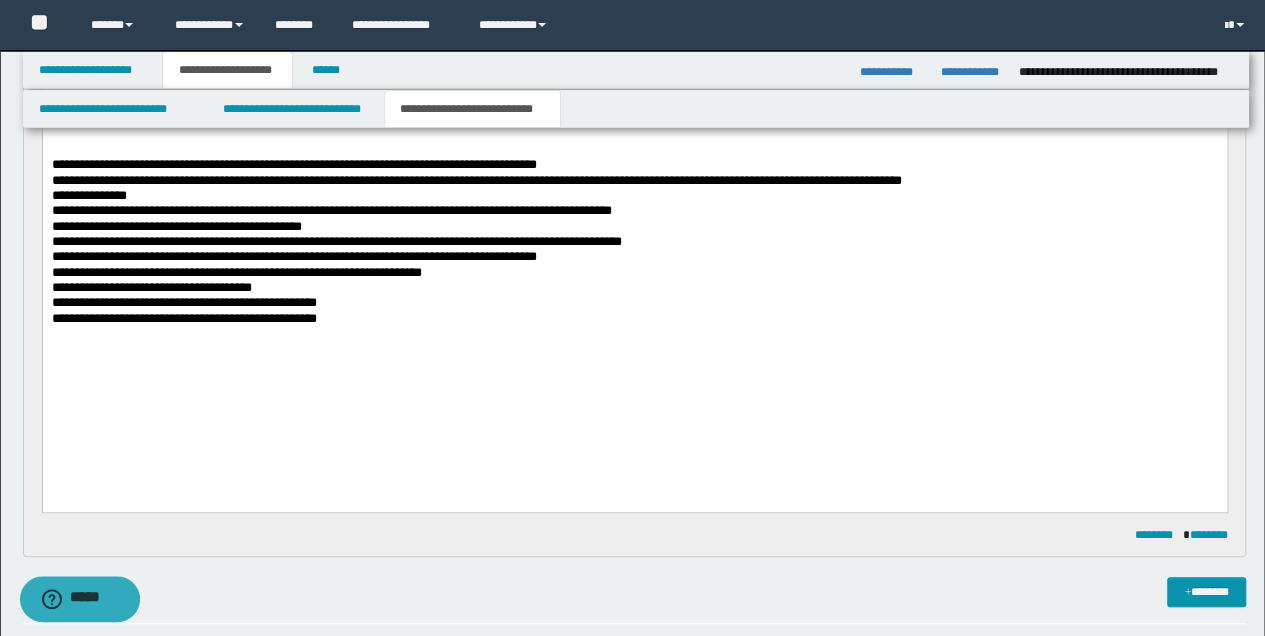 scroll, scrollTop: 133, scrollLeft: 0, axis: vertical 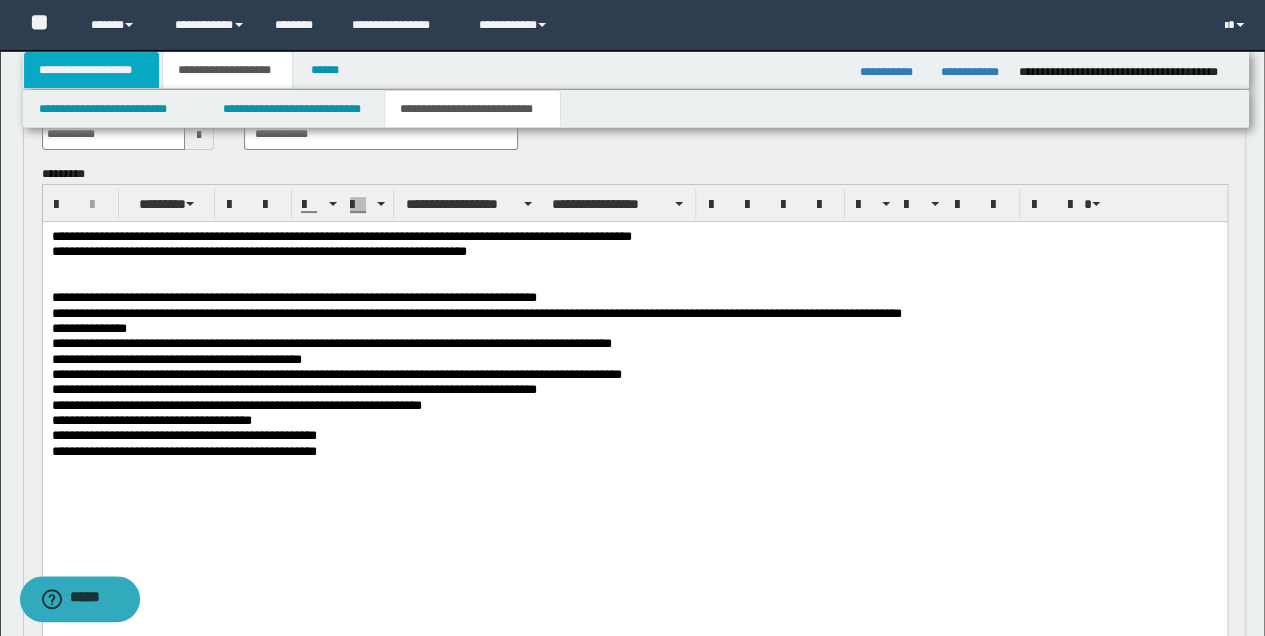 click on "**********" at bounding box center [92, 70] 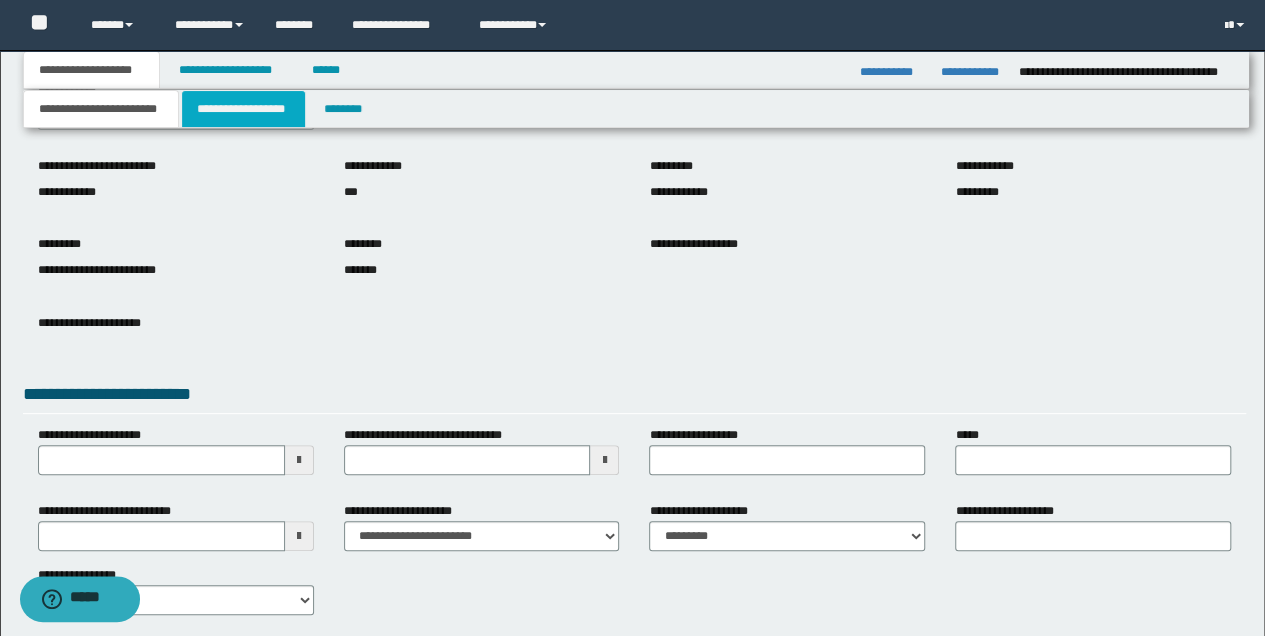 click on "**********" at bounding box center [243, 109] 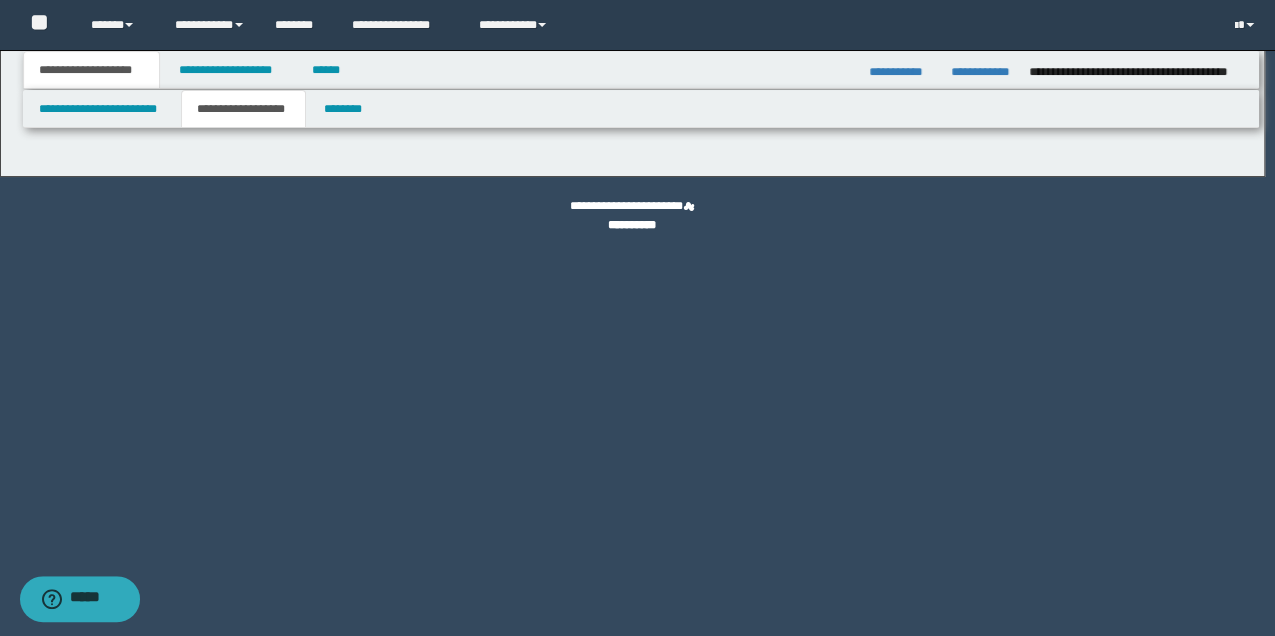 type on "********" 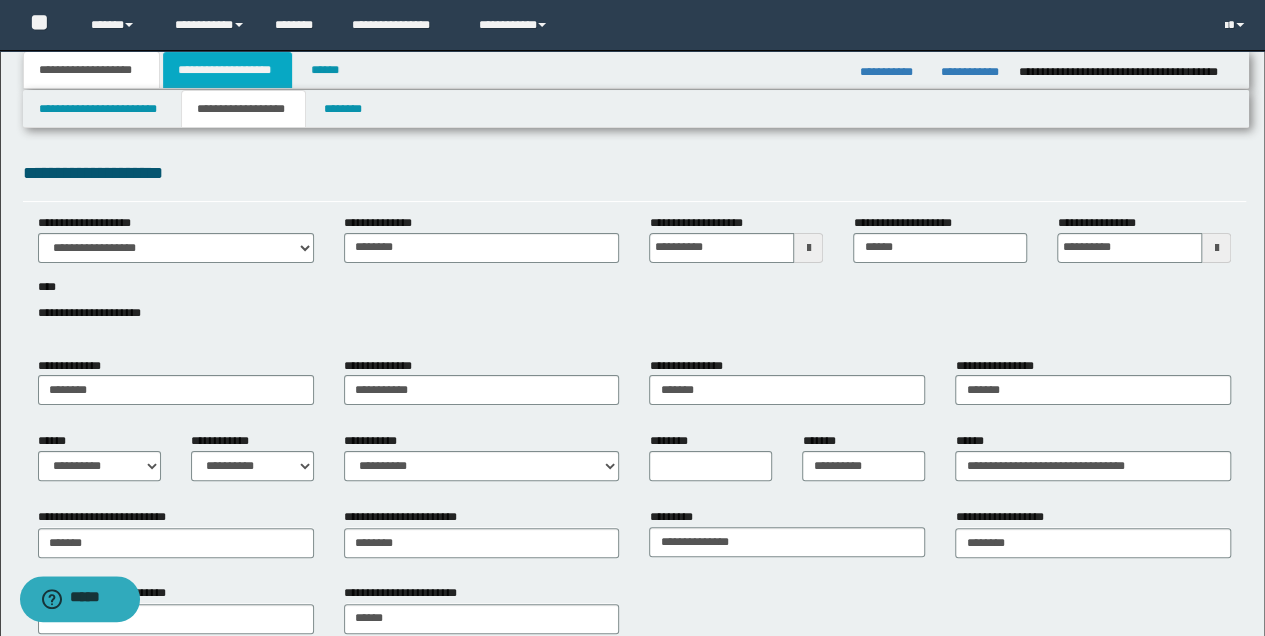 click on "**********" at bounding box center (227, 70) 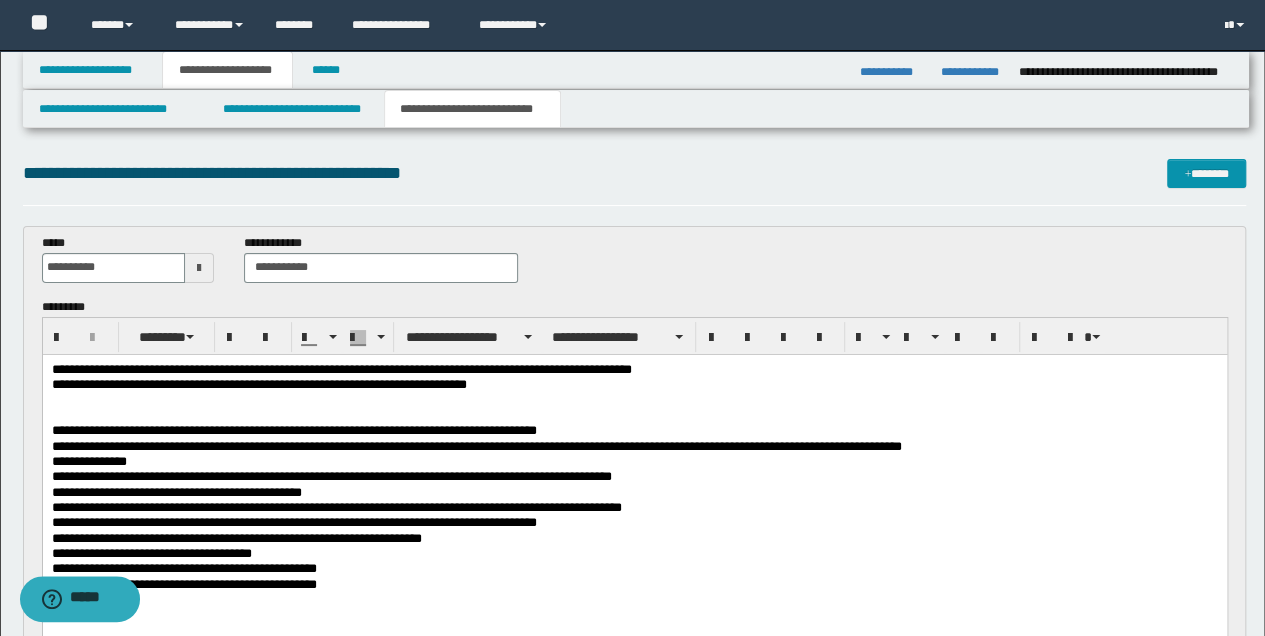 scroll, scrollTop: 66, scrollLeft: 0, axis: vertical 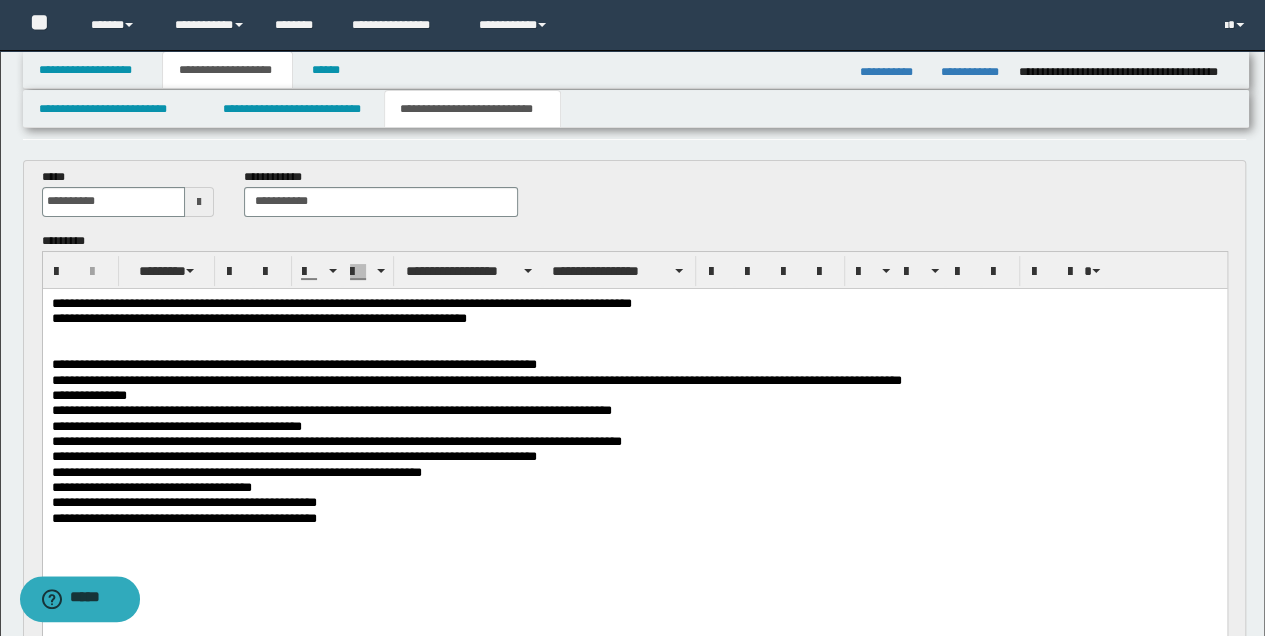 click on "**********" at bounding box center [634, 364] 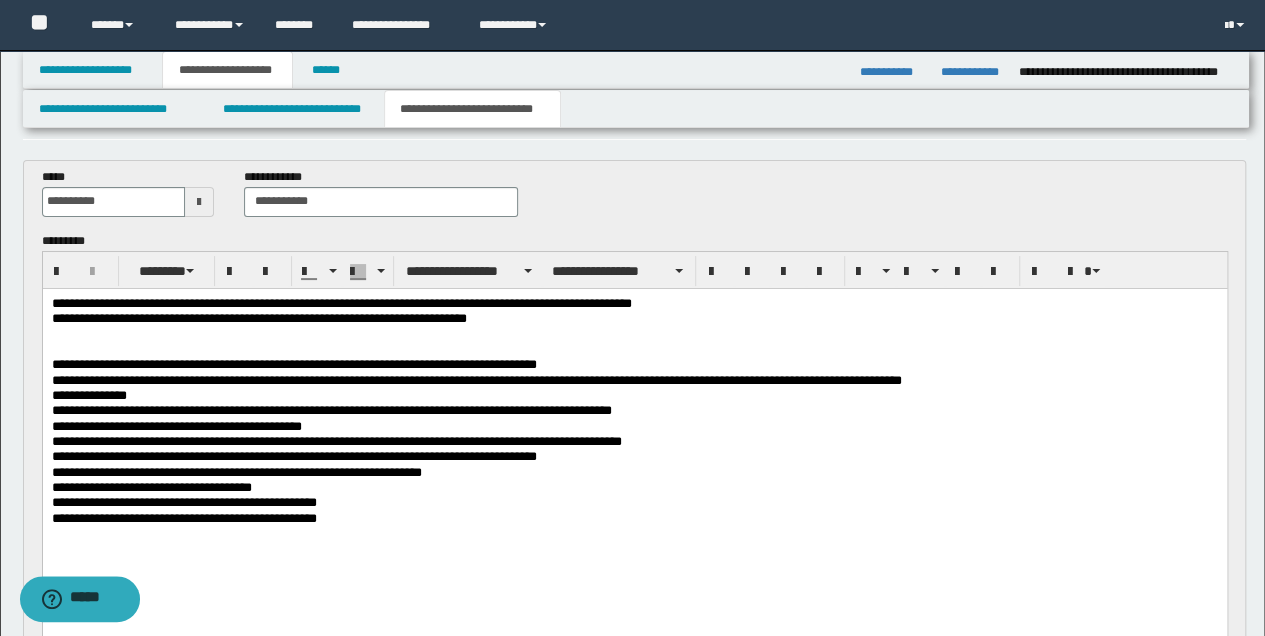 type 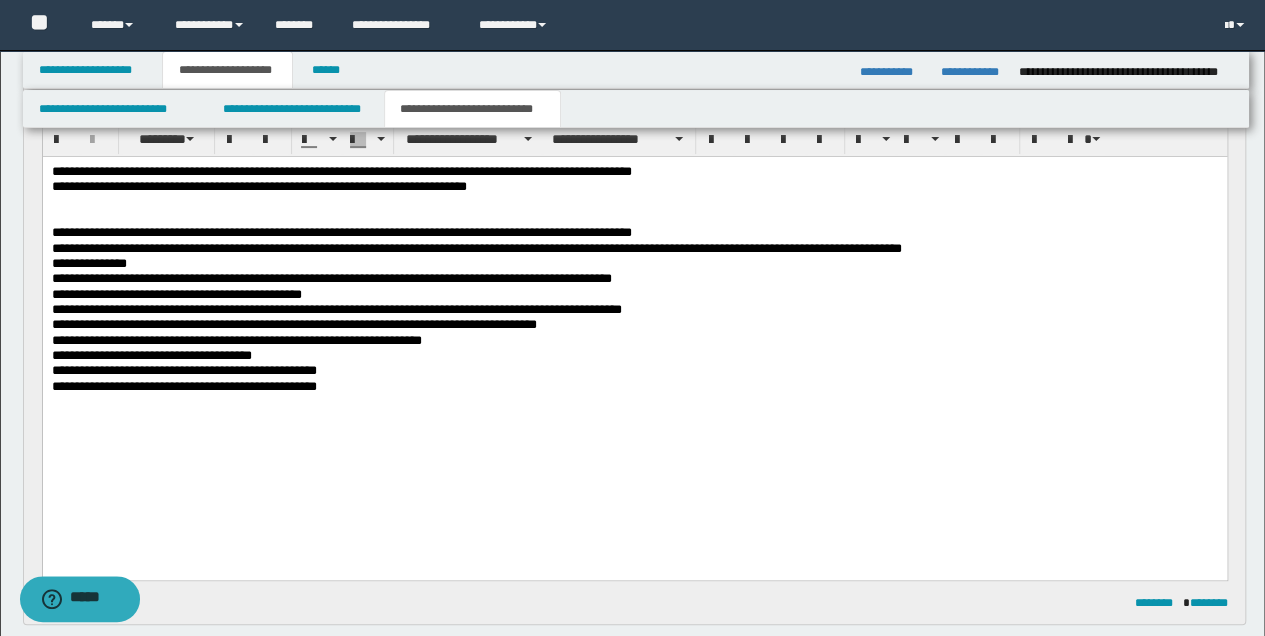 scroll, scrollTop: 200, scrollLeft: 0, axis: vertical 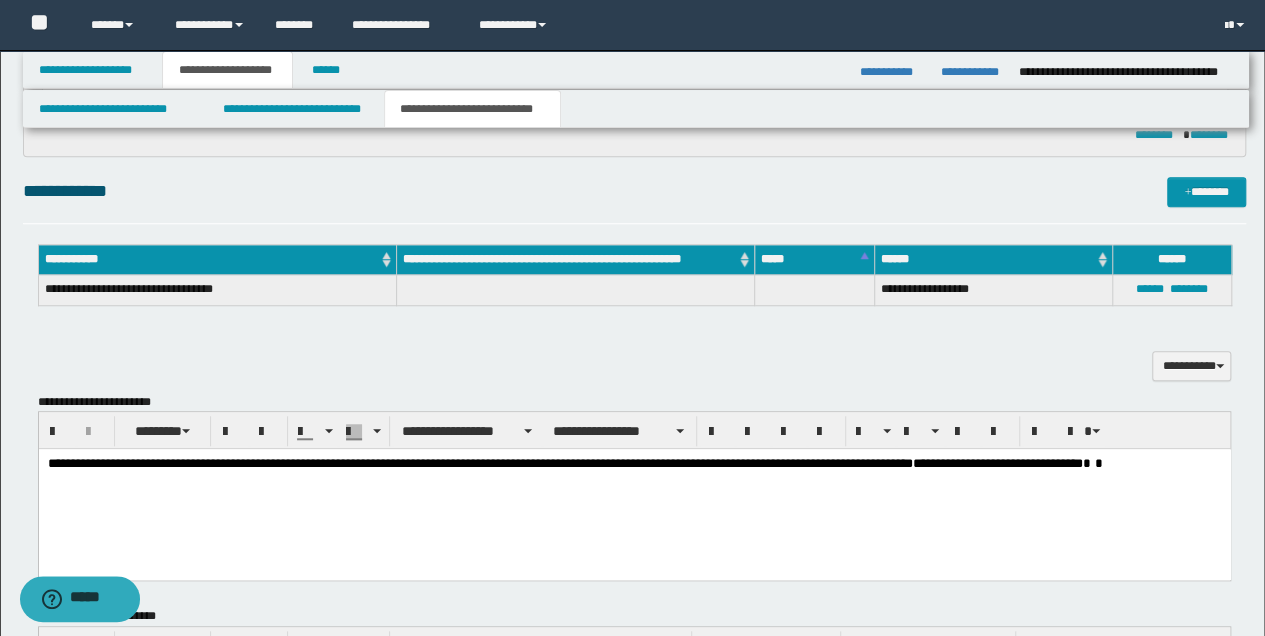click on "**********" at bounding box center [634, 464] 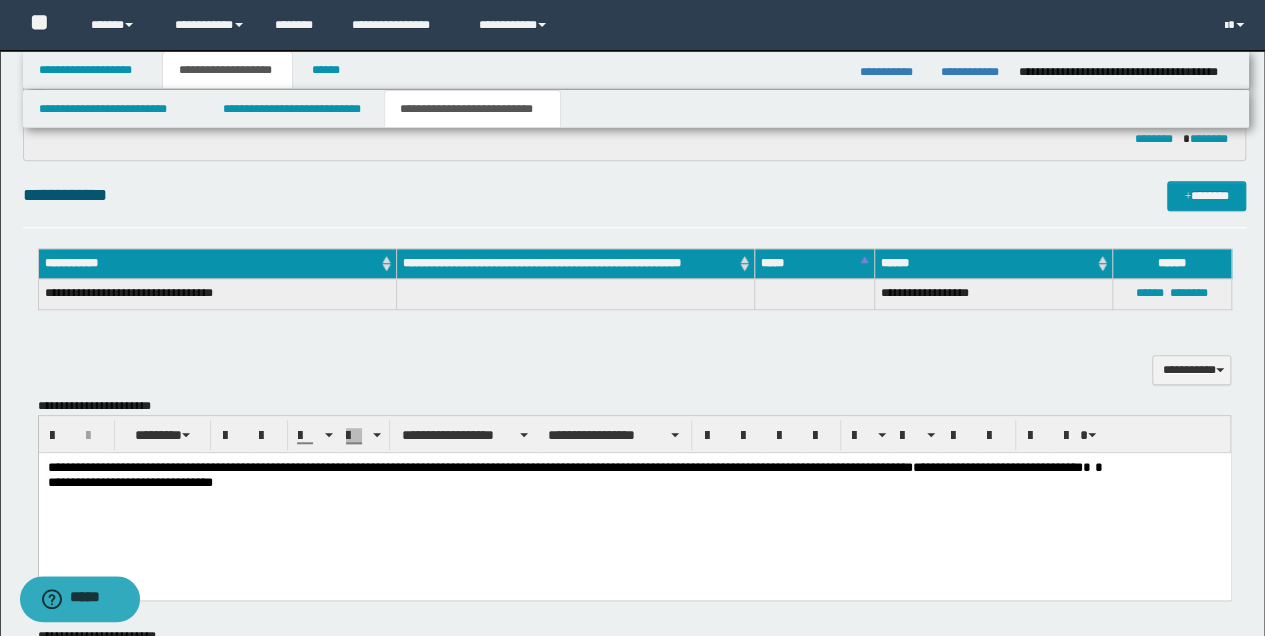 scroll, scrollTop: 666, scrollLeft: 0, axis: vertical 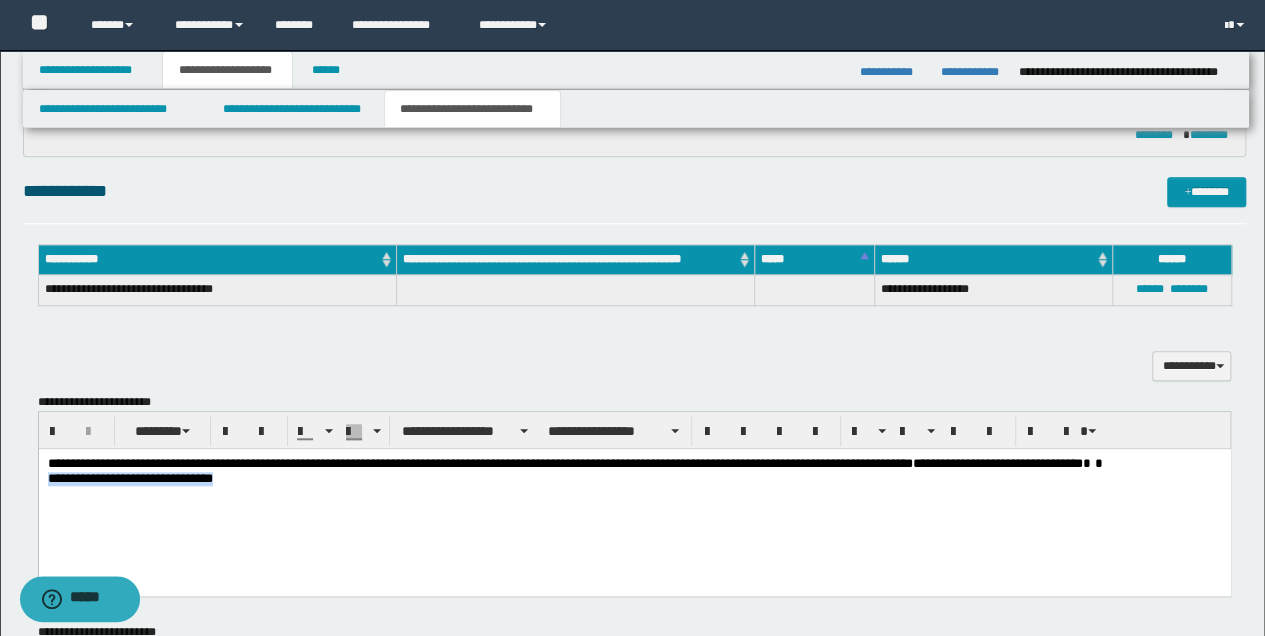 drag, startPoint x: 260, startPoint y: 482, endPoint x: 44, endPoint y: 484, distance: 216.00926 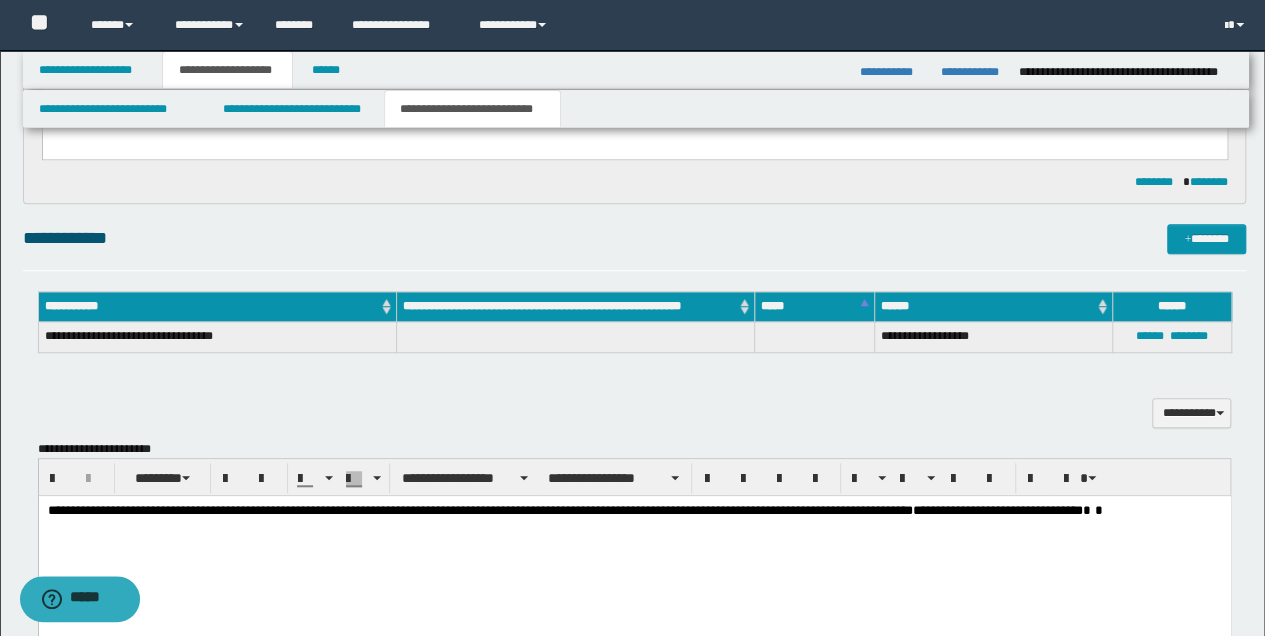 scroll, scrollTop: 733, scrollLeft: 0, axis: vertical 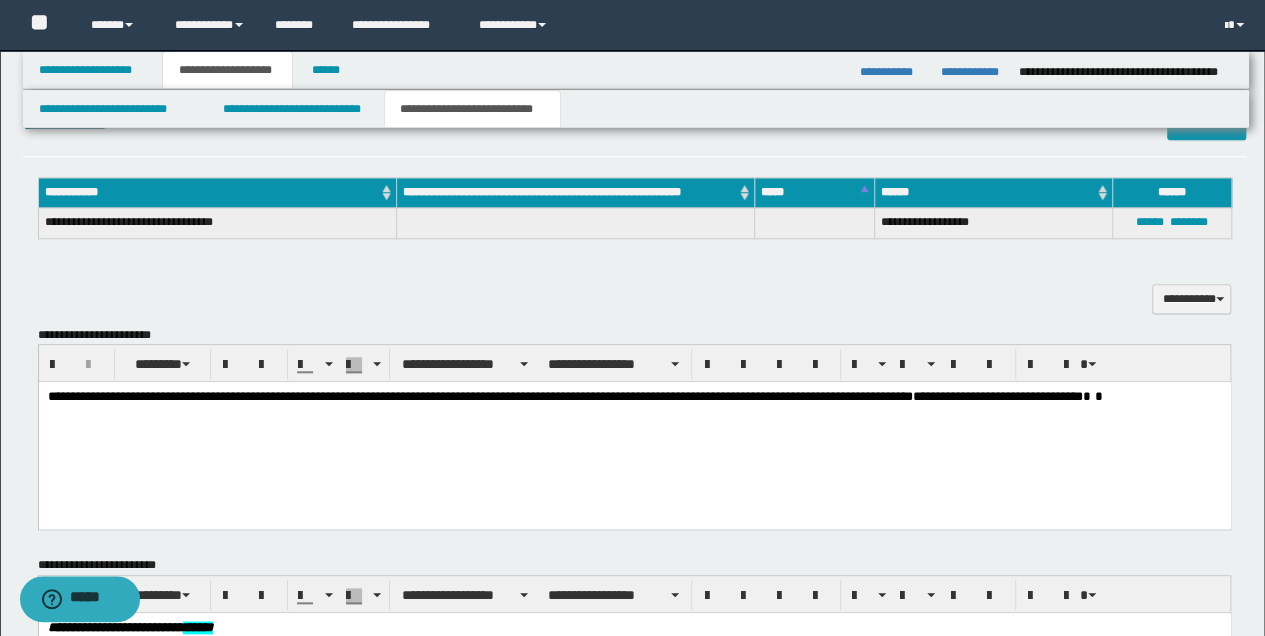 click on "**********" at bounding box center [634, 397] 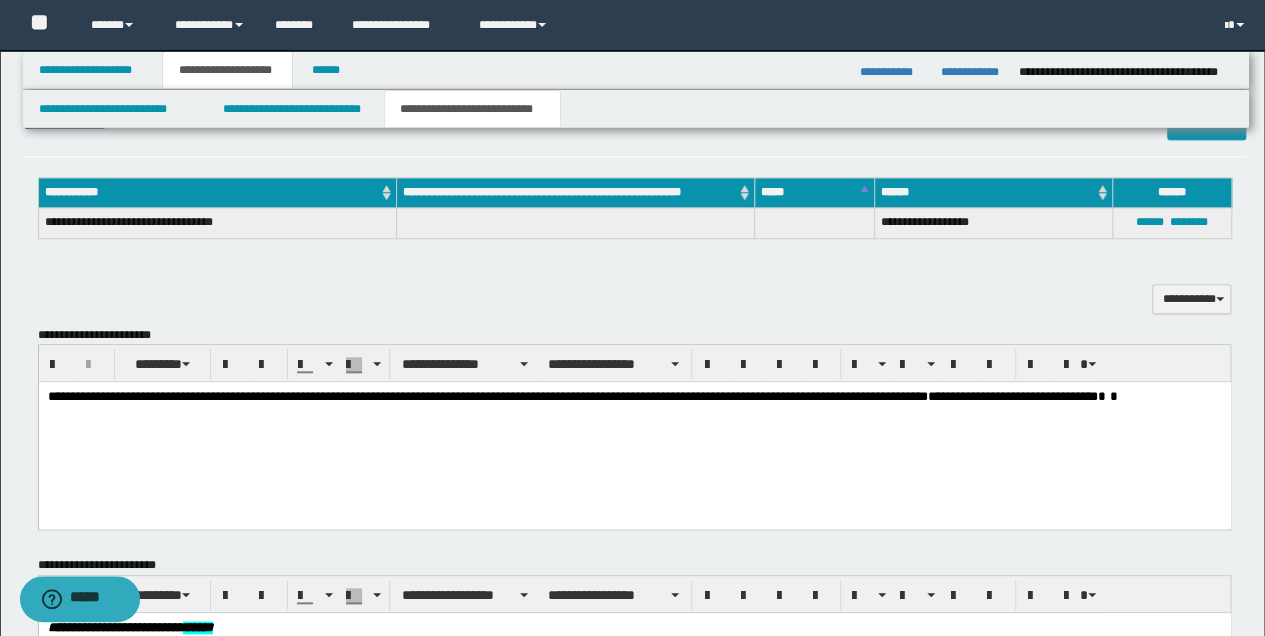 click on "**********" at bounding box center [1012, 396] 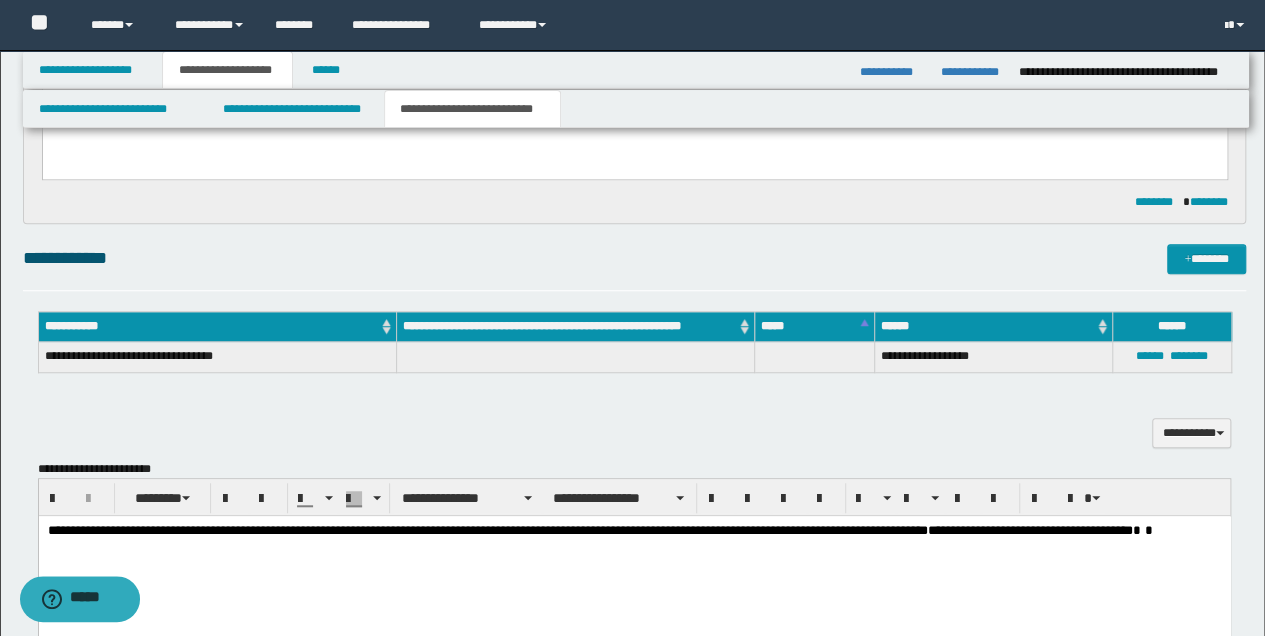 scroll, scrollTop: 600, scrollLeft: 0, axis: vertical 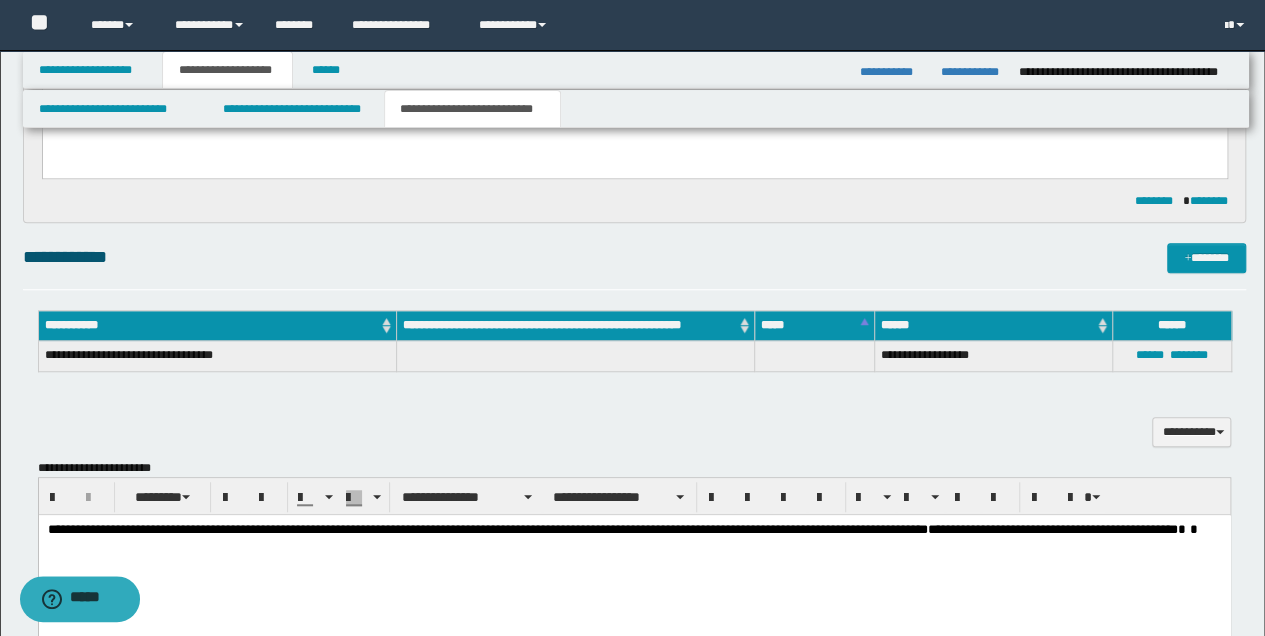 click on "**********" at bounding box center (1052, 529) 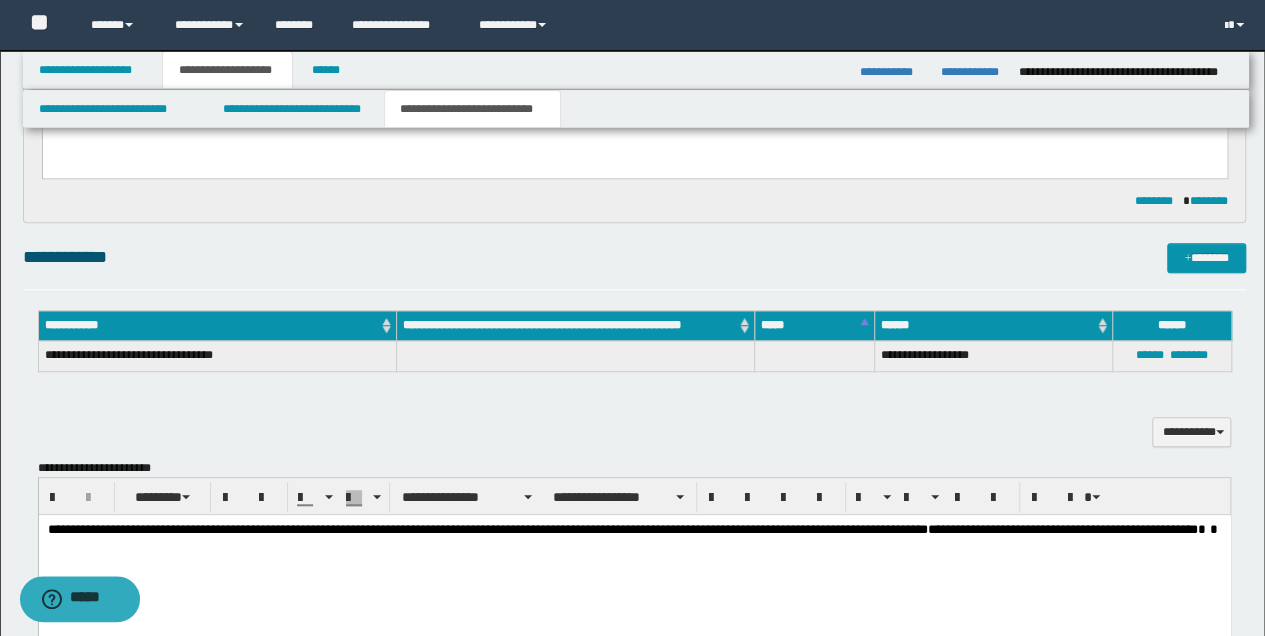 click on "**********" at bounding box center (1062, 529) 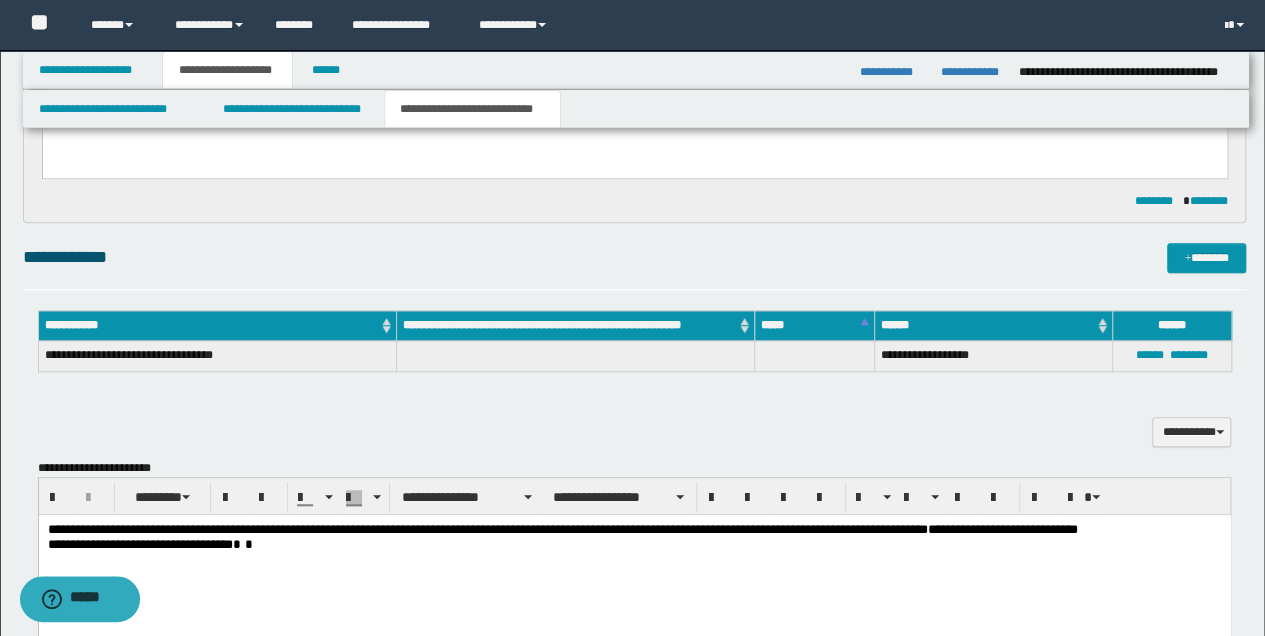 click at bounding box center (634, 561) 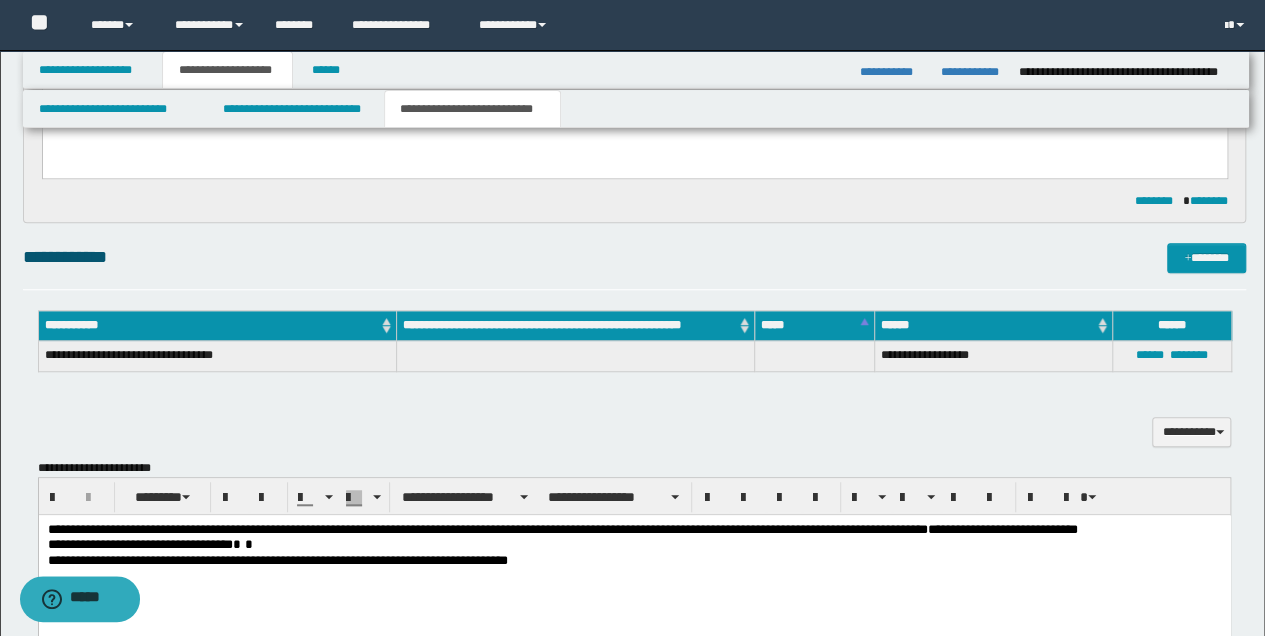 click on "**********" at bounding box center [634, 561] 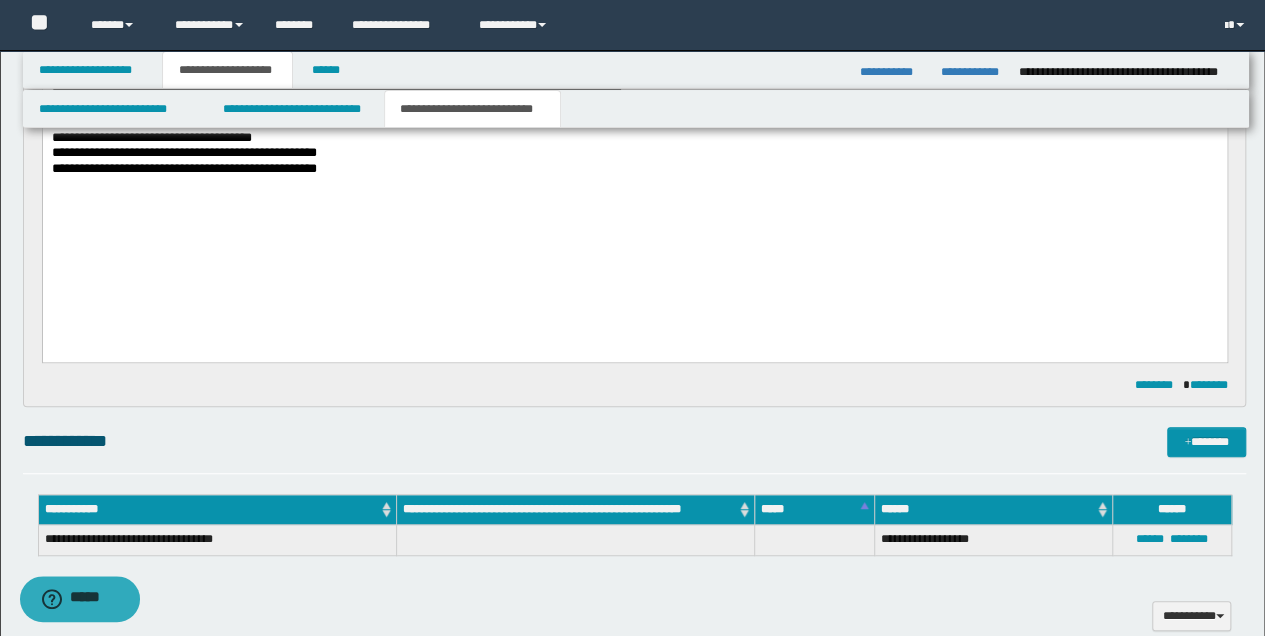 scroll, scrollTop: 333, scrollLeft: 0, axis: vertical 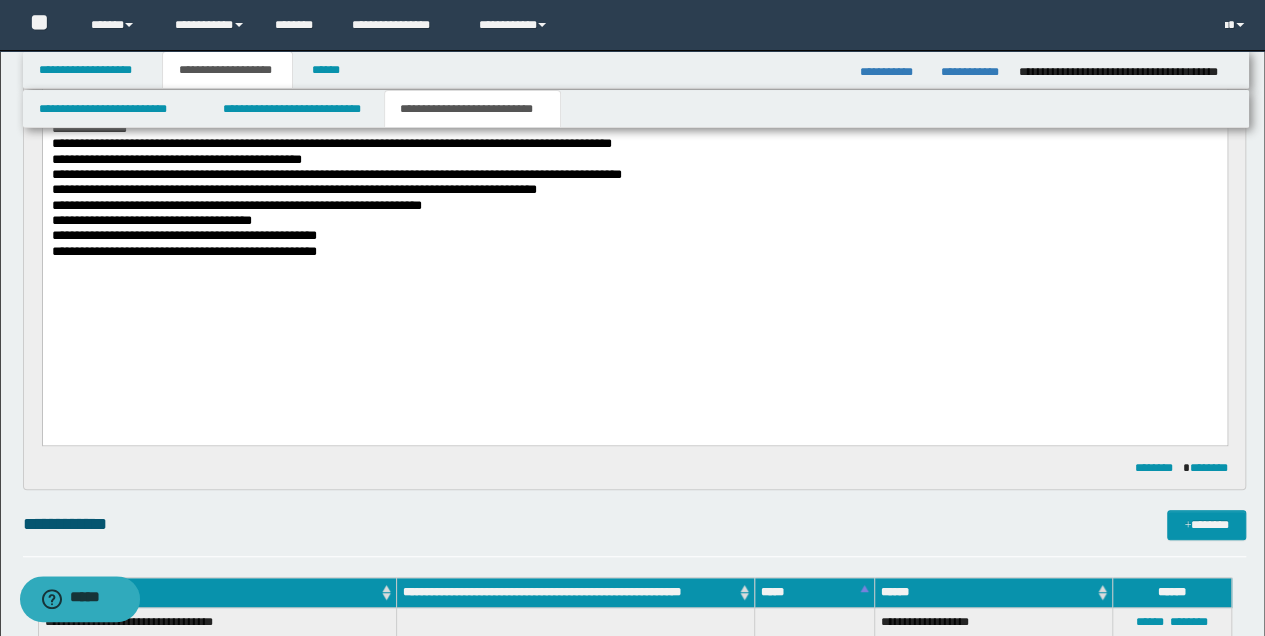 click at bounding box center (634, 266) 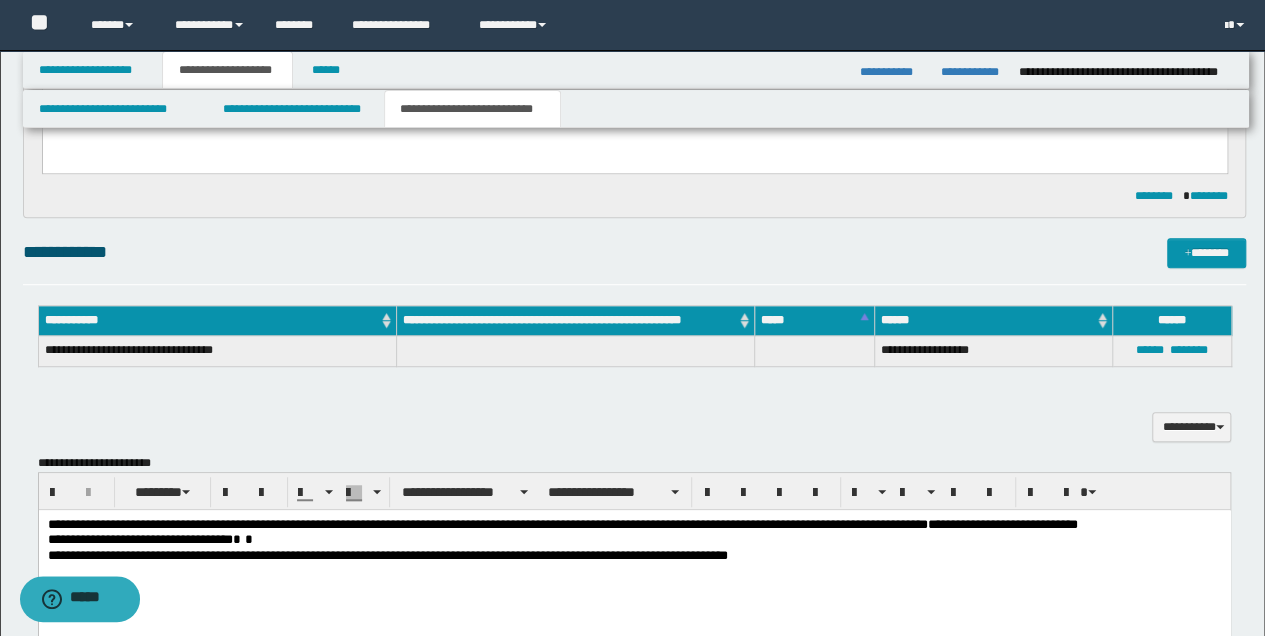 scroll, scrollTop: 533, scrollLeft: 0, axis: vertical 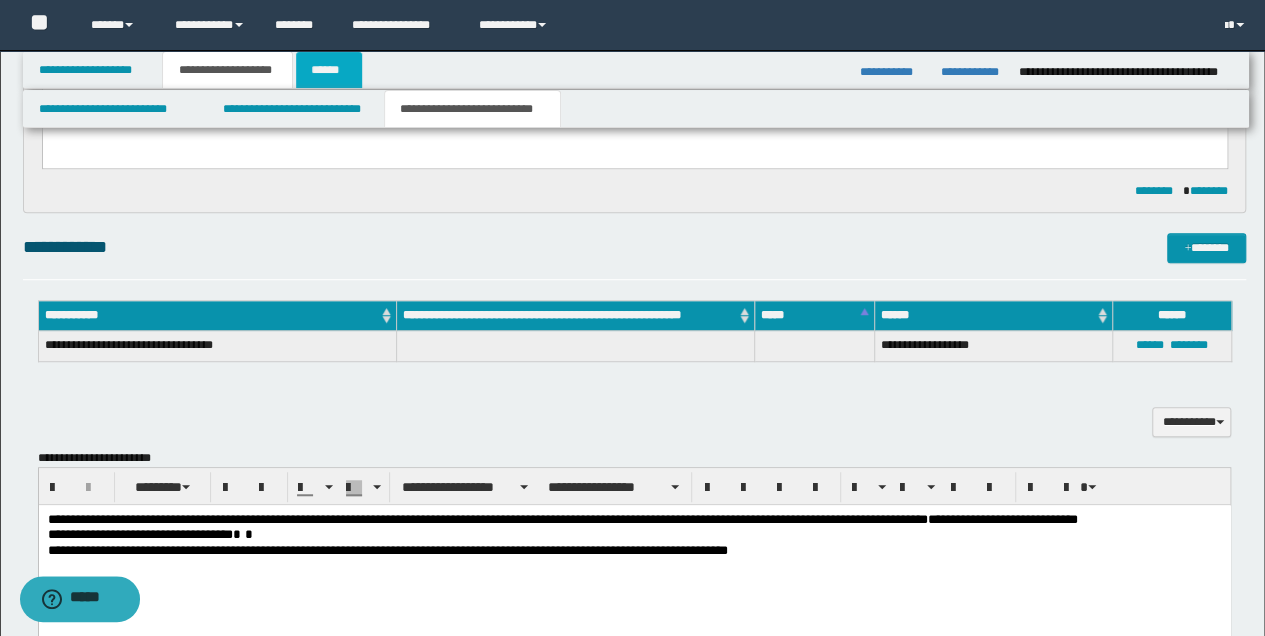 click on "******" at bounding box center [329, 70] 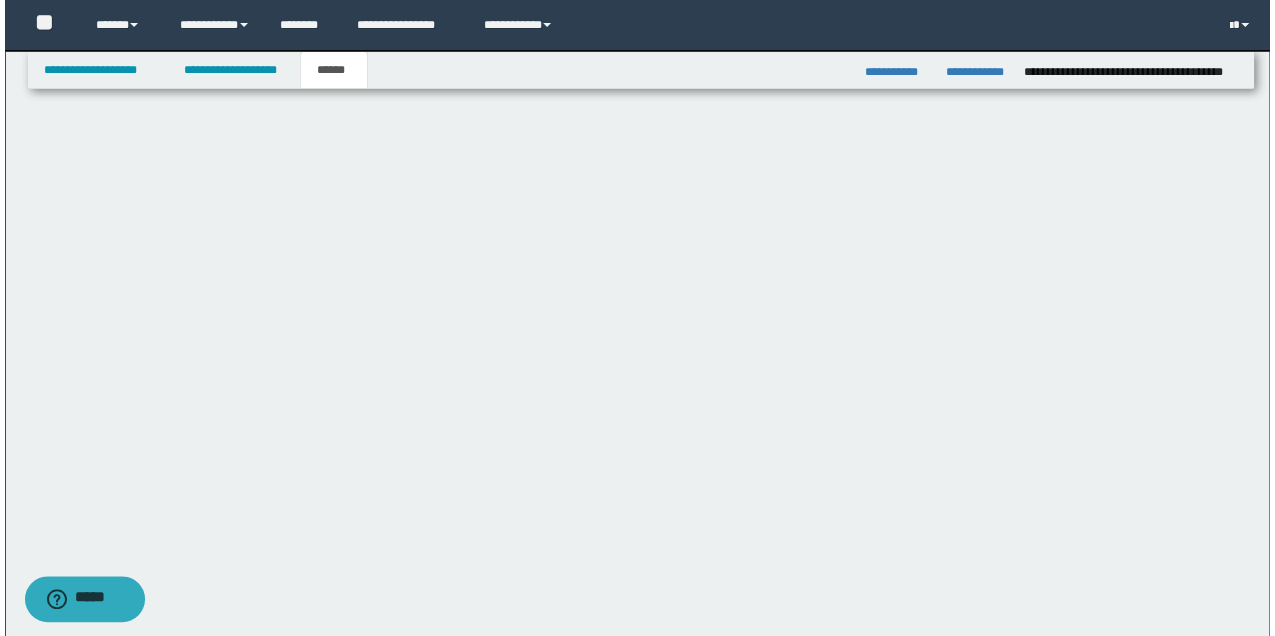 scroll, scrollTop: 0, scrollLeft: 0, axis: both 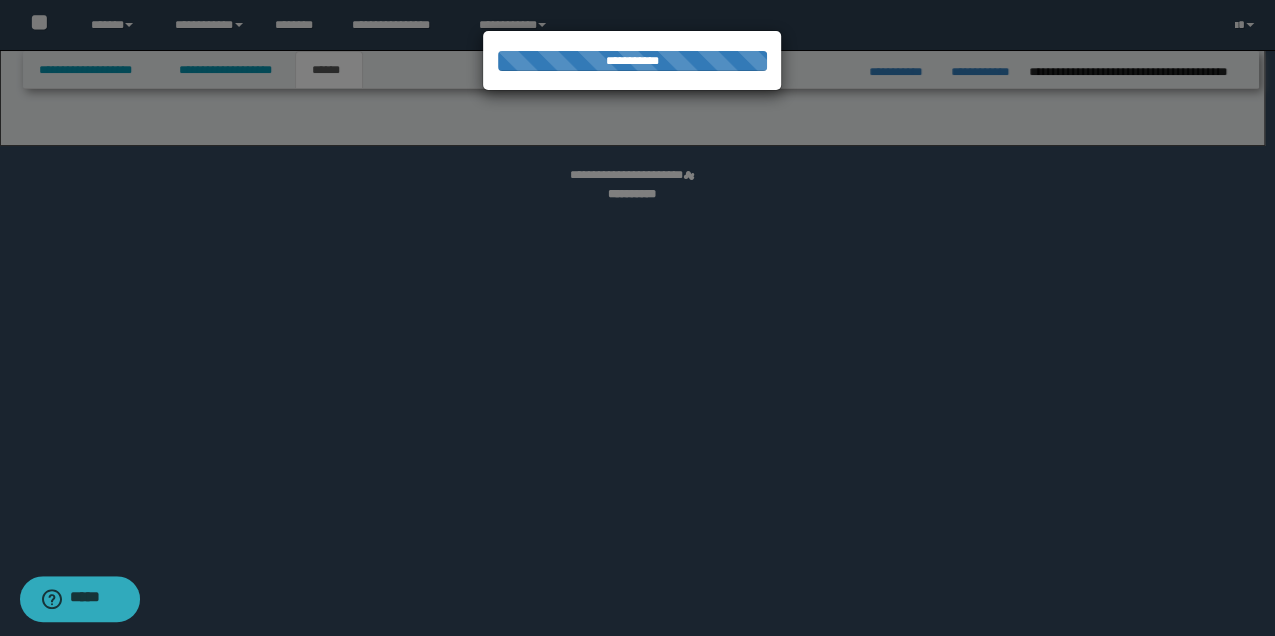select on "*" 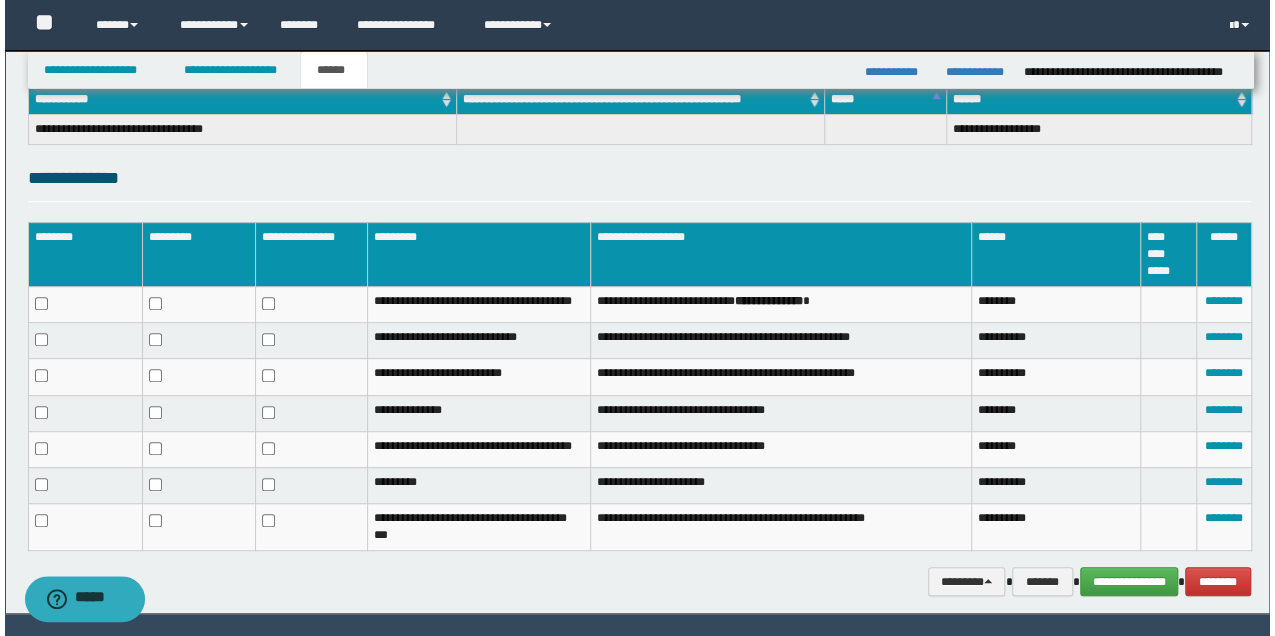 scroll, scrollTop: 382, scrollLeft: 0, axis: vertical 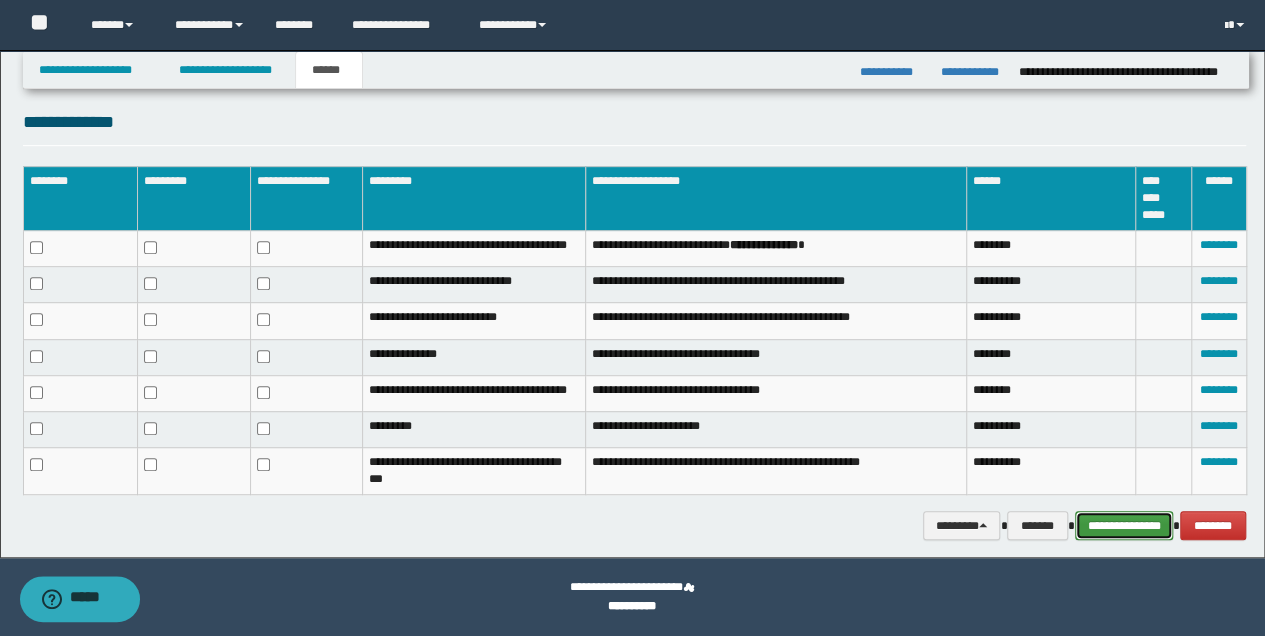 click on "**********" at bounding box center [1124, 525] 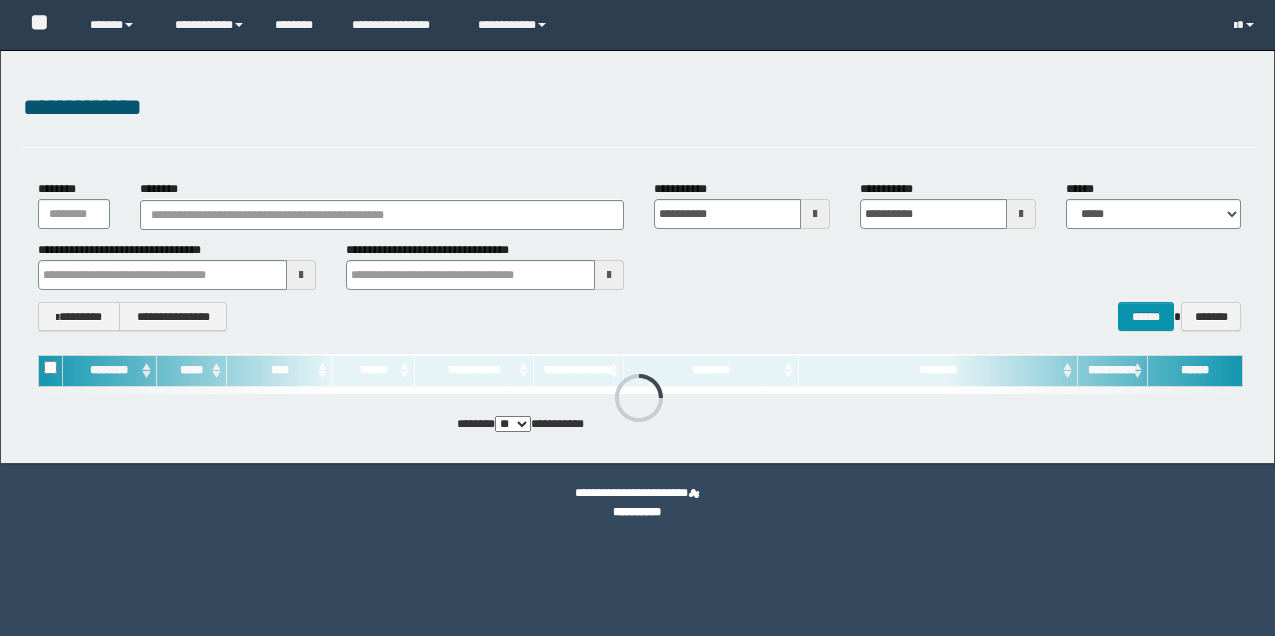 scroll, scrollTop: 0, scrollLeft: 0, axis: both 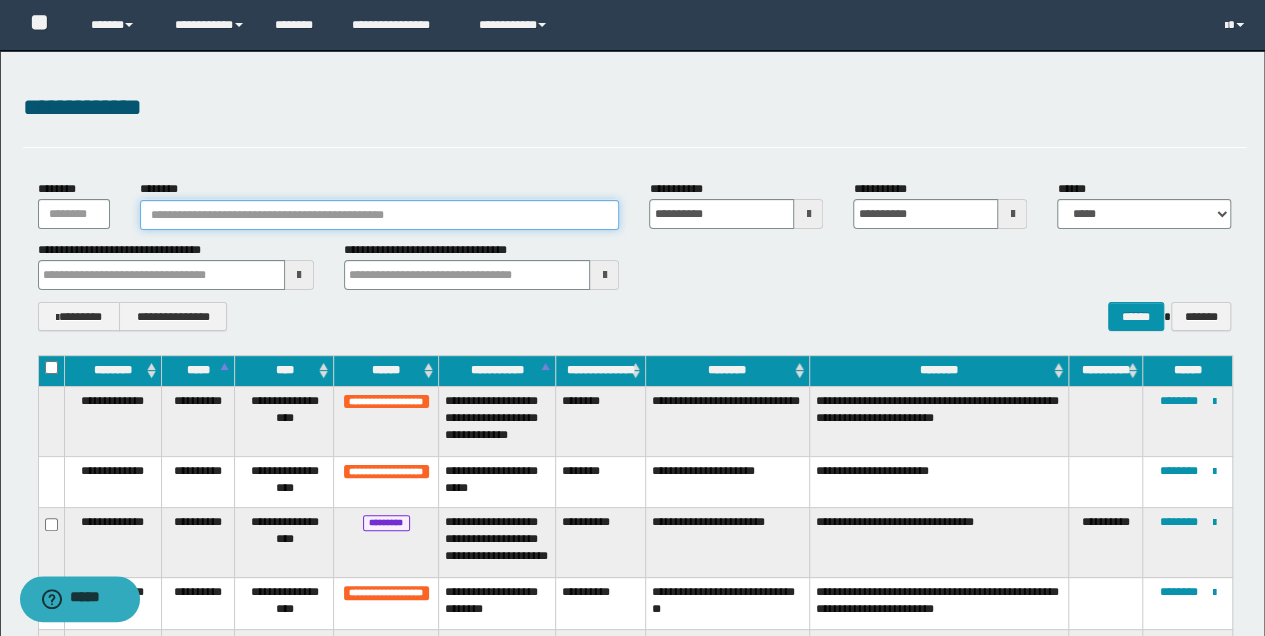 click on "********" at bounding box center (380, 215) 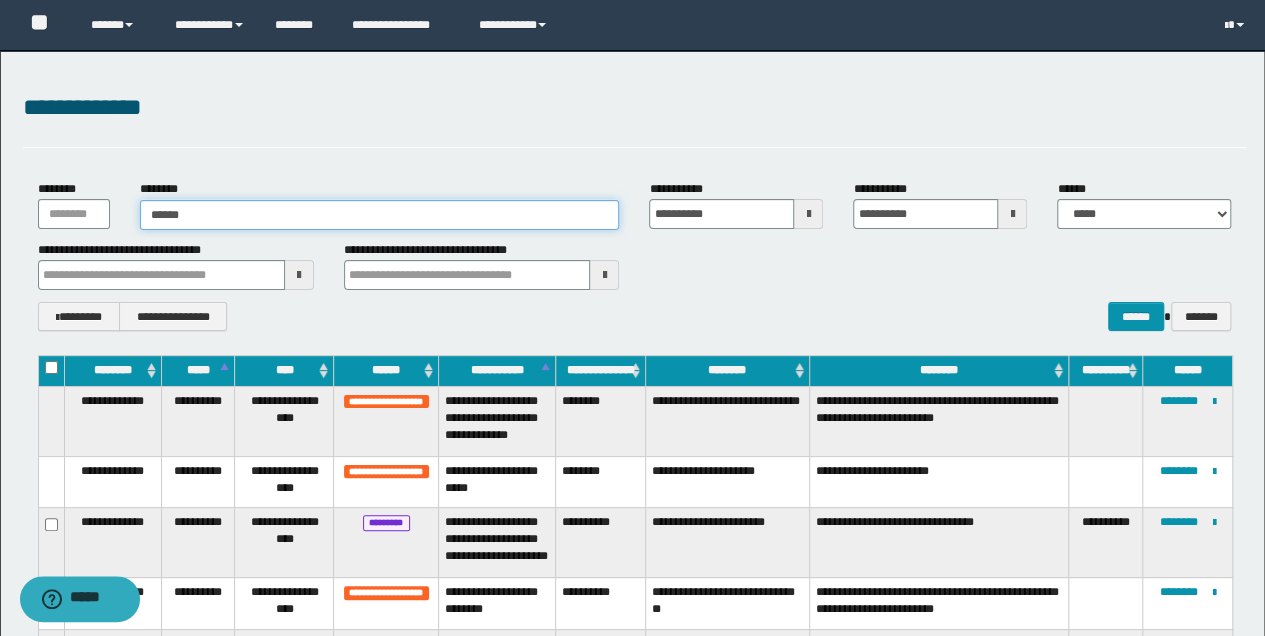 type on "*******" 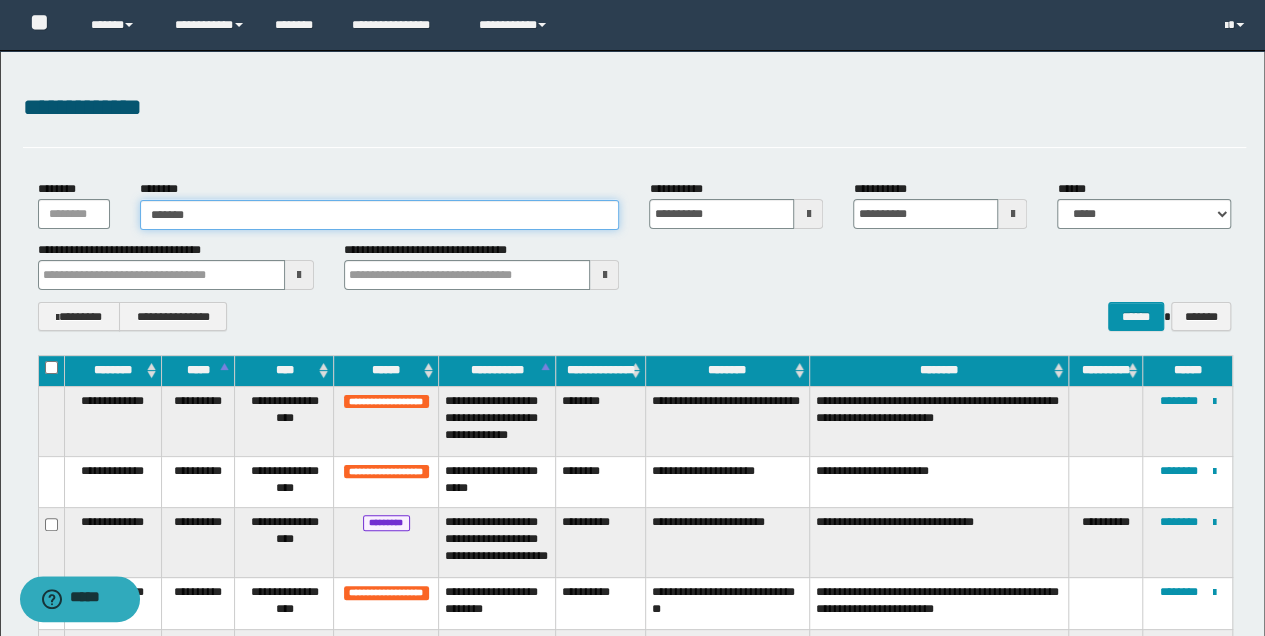 type on "*******" 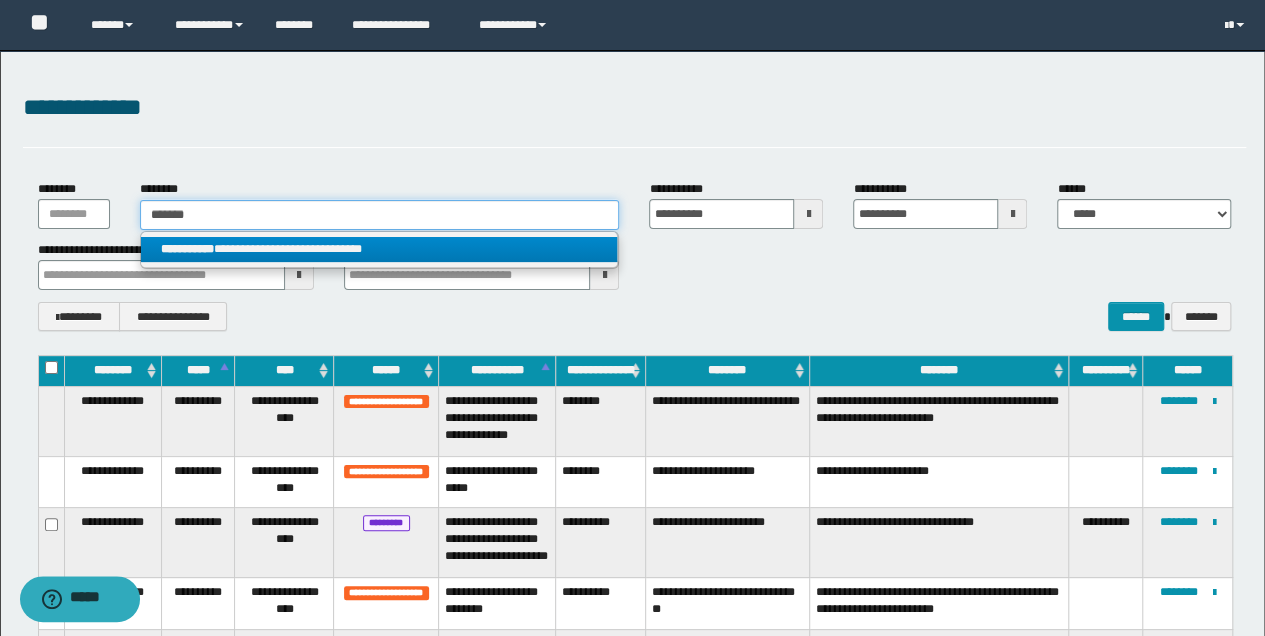 type on "*******" 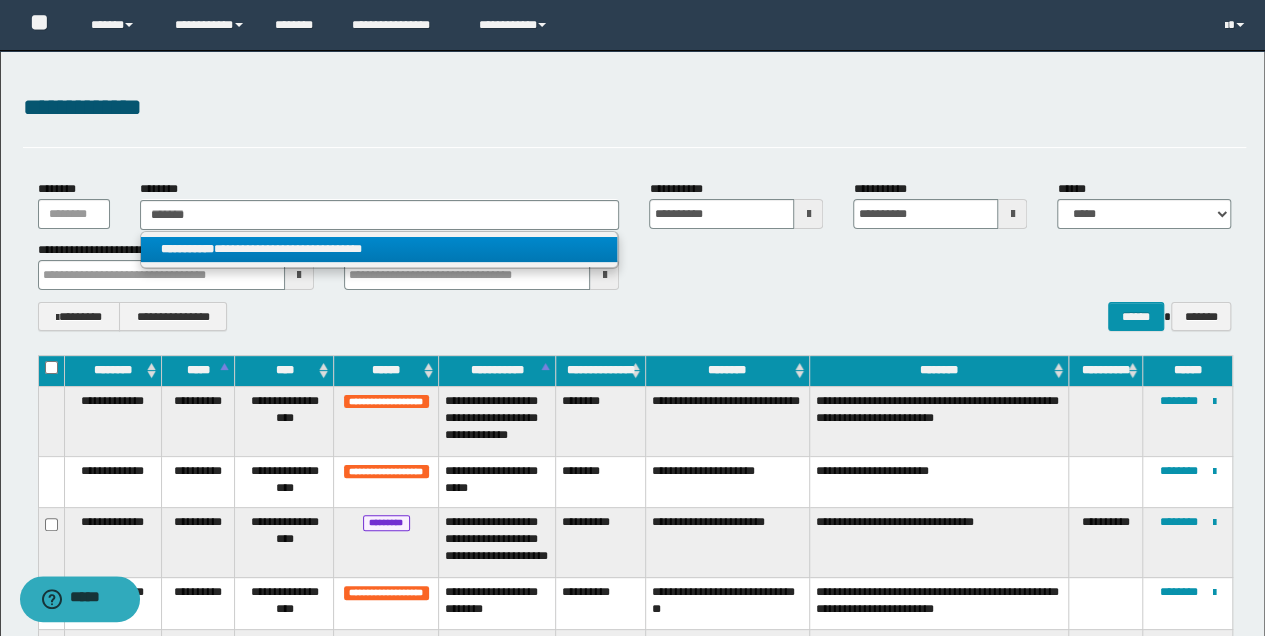 click on "**********" at bounding box center [379, 249] 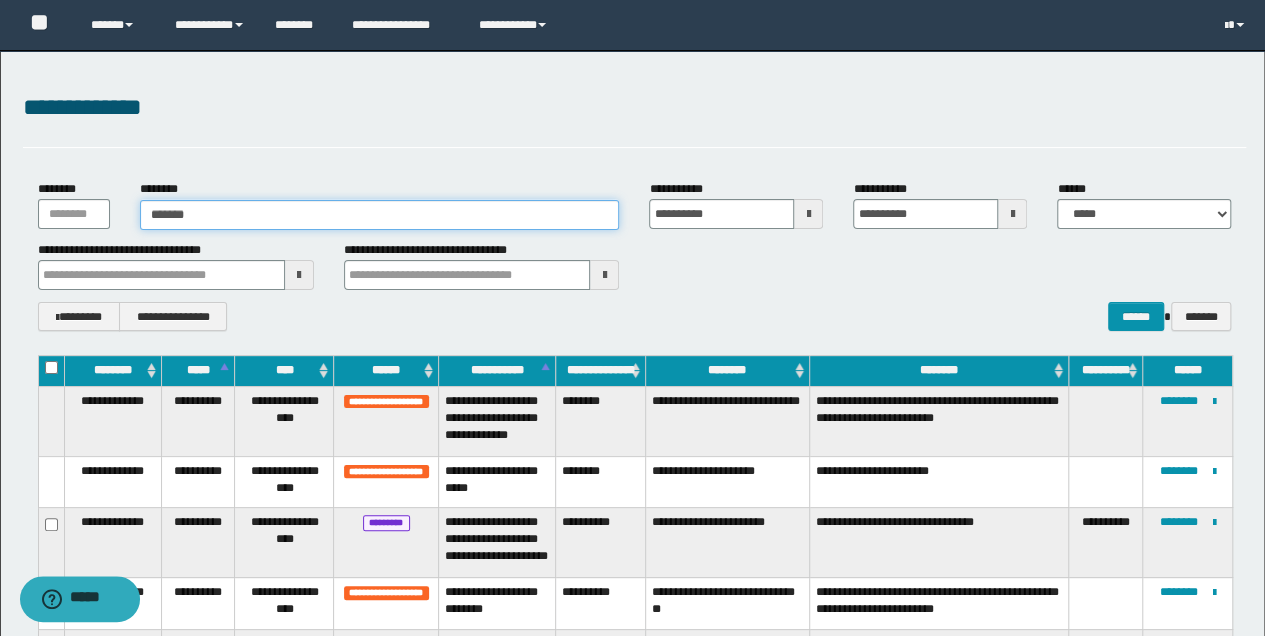 type 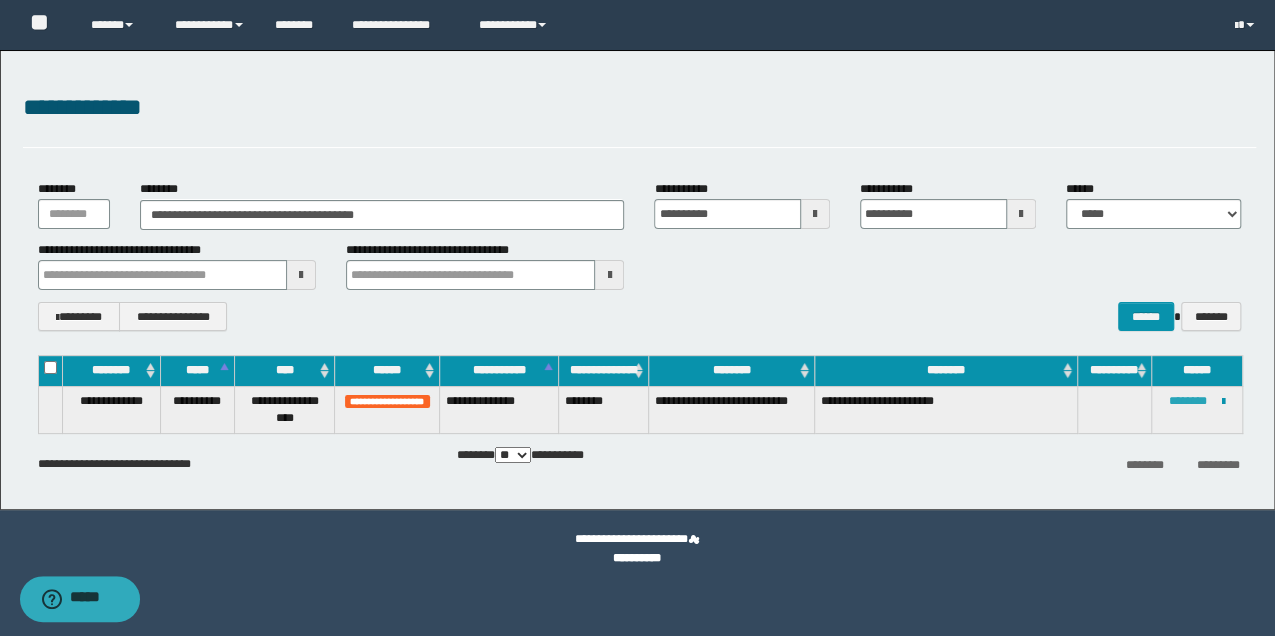 click on "********" at bounding box center (1188, 401) 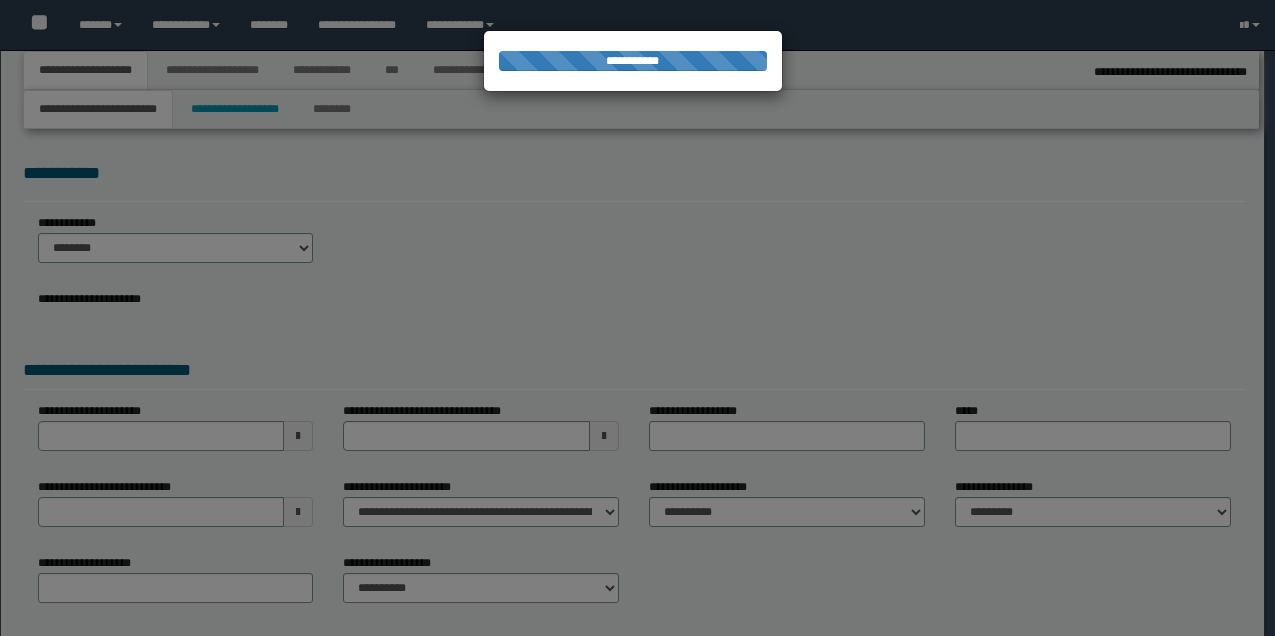 select on "*" 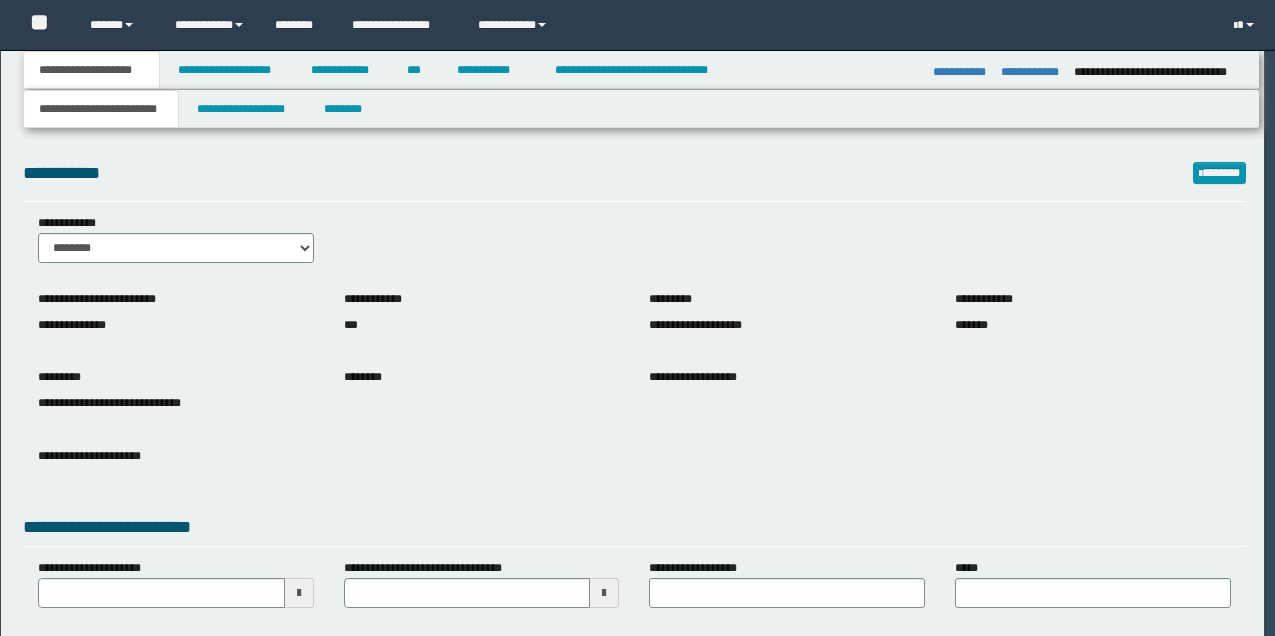scroll, scrollTop: 0, scrollLeft: 0, axis: both 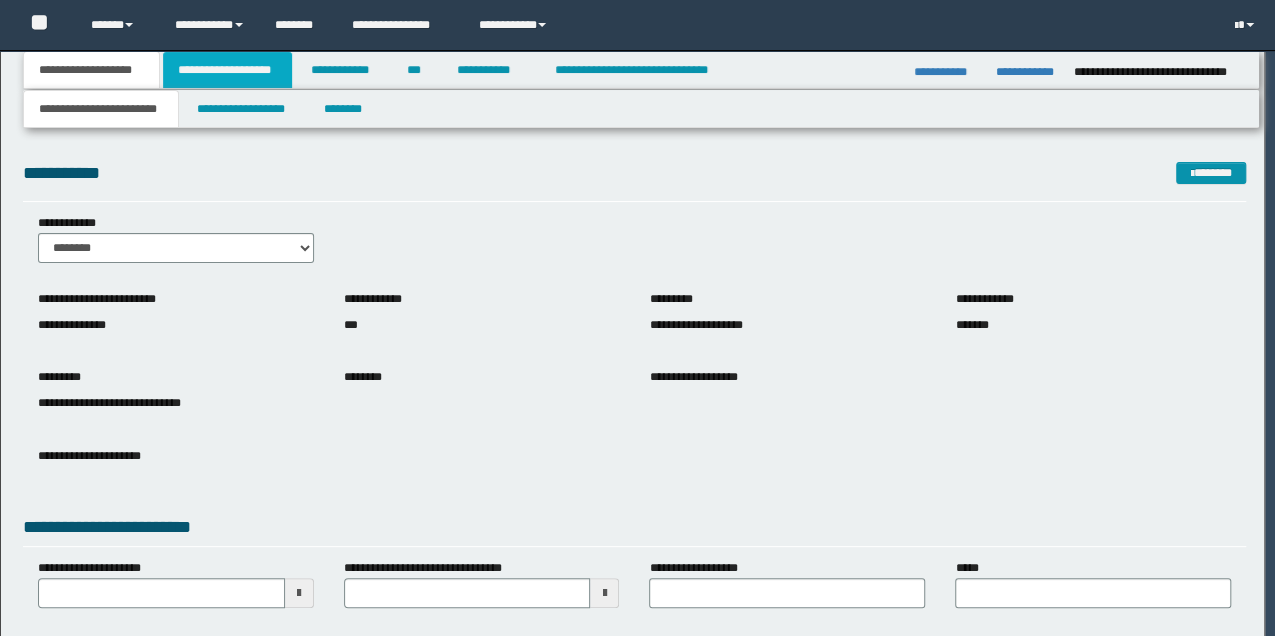 click on "**********" at bounding box center (227, 70) 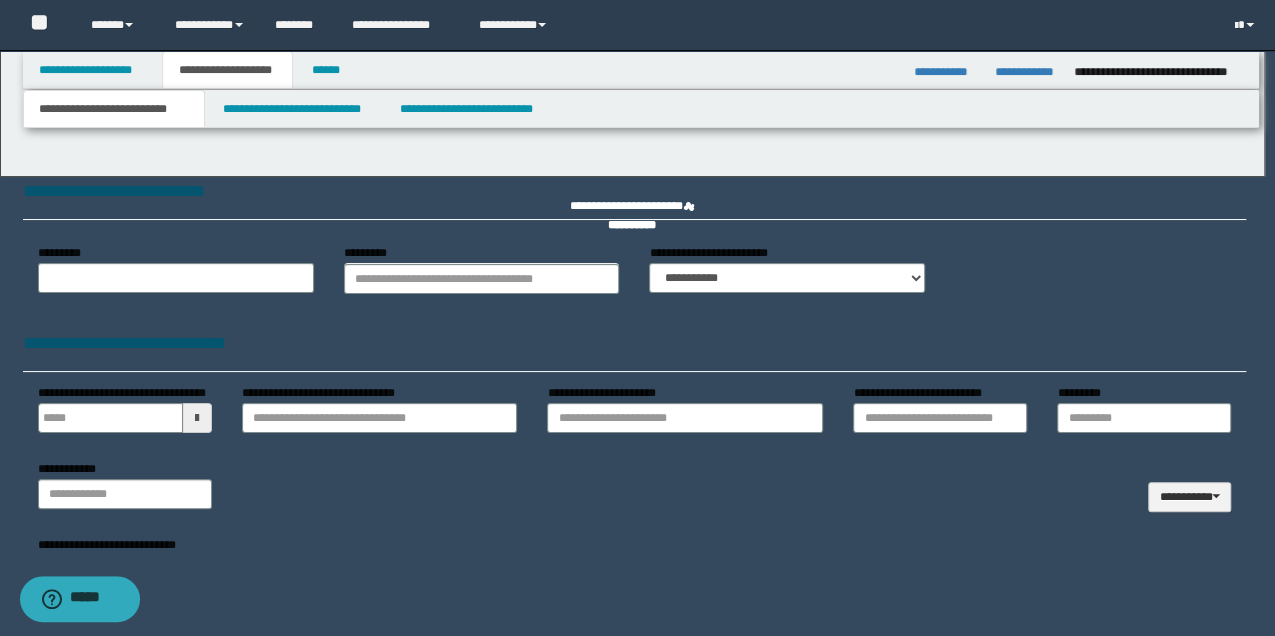 type 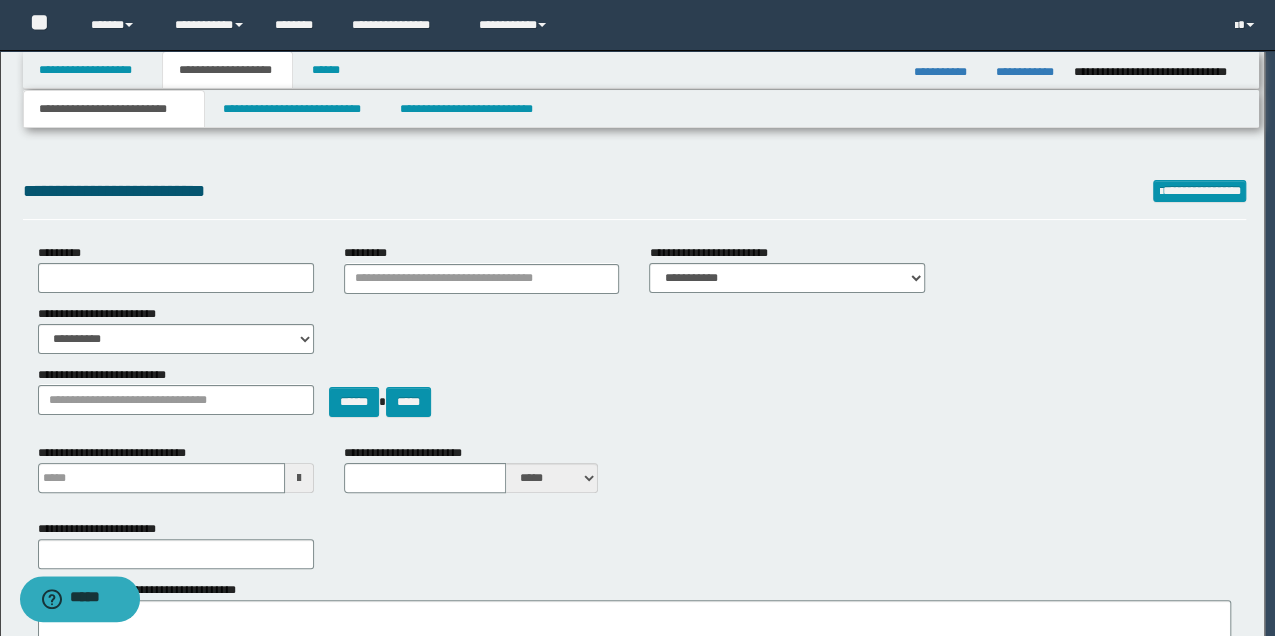 select on "*" 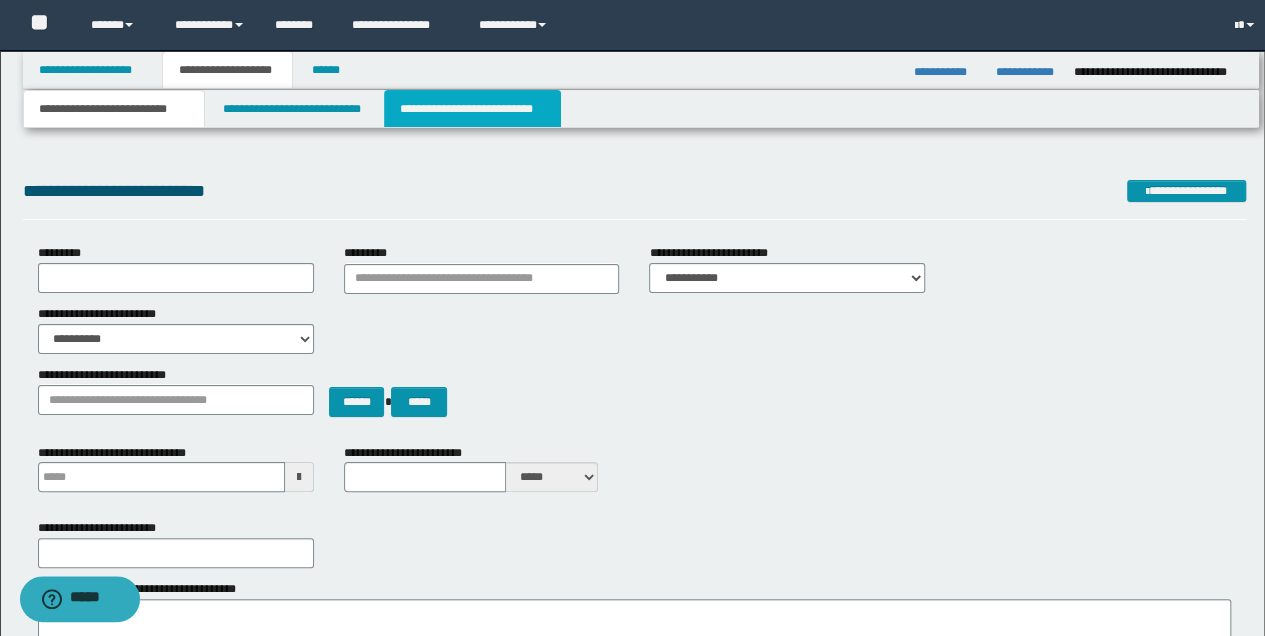 scroll, scrollTop: 0, scrollLeft: 0, axis: both 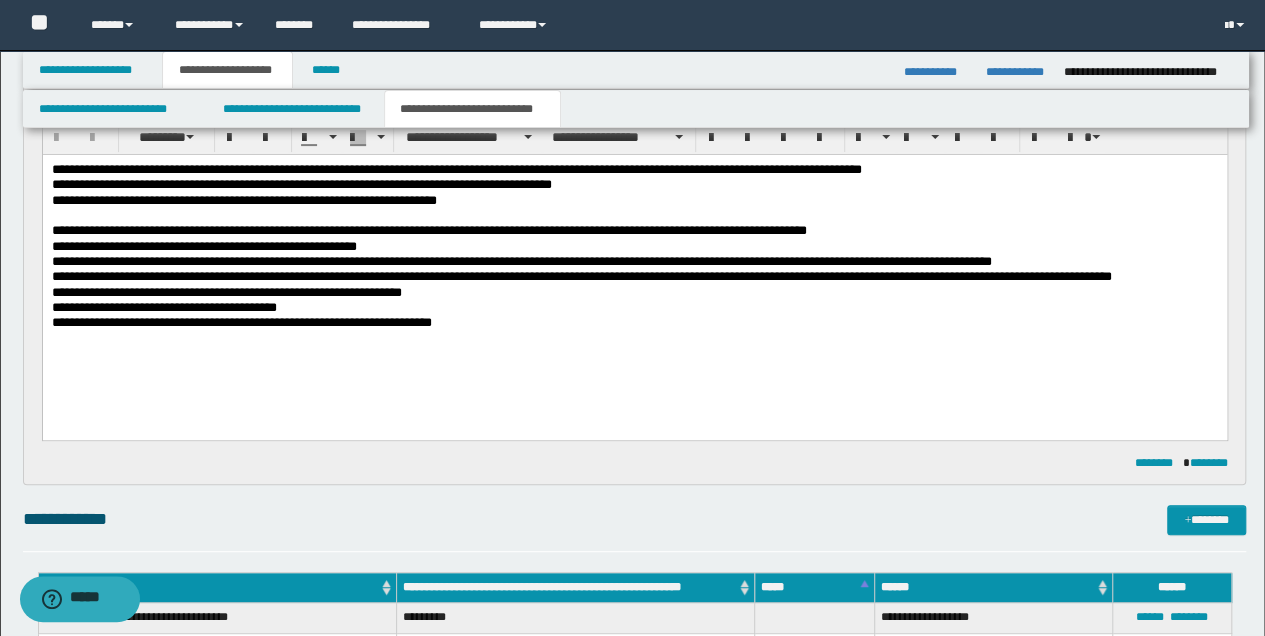 click on "**********" at bounding box center (634, 322) 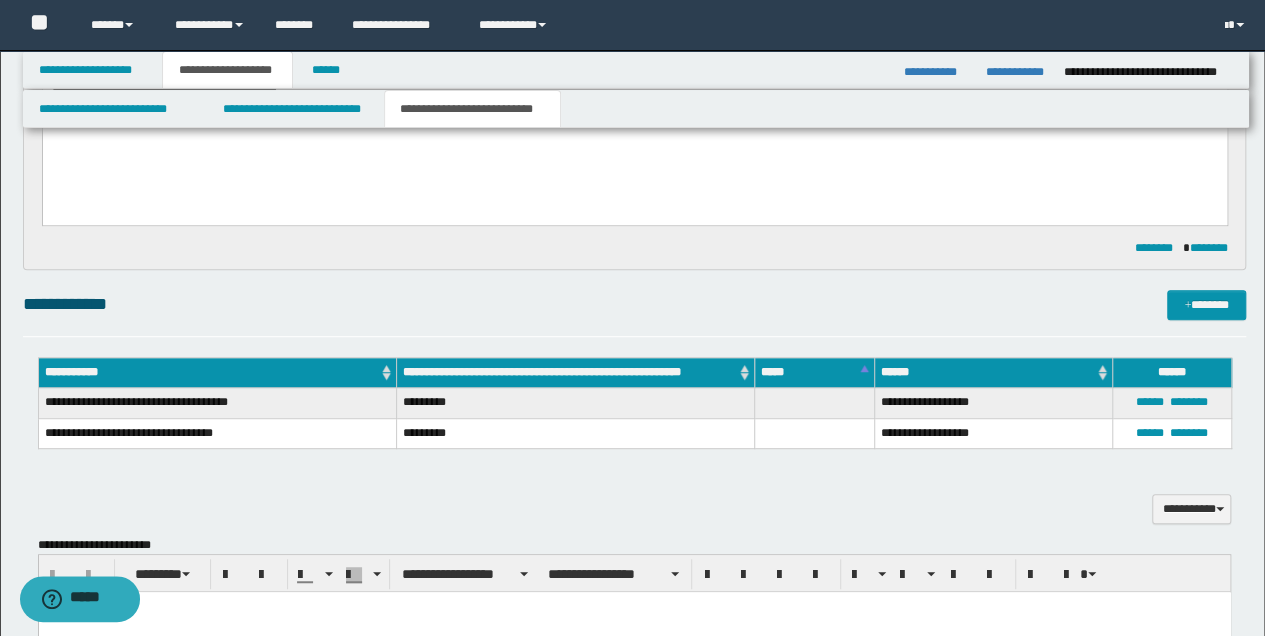 scroll, scrollTop: 466, scrollLeft: 0, axis: vertical 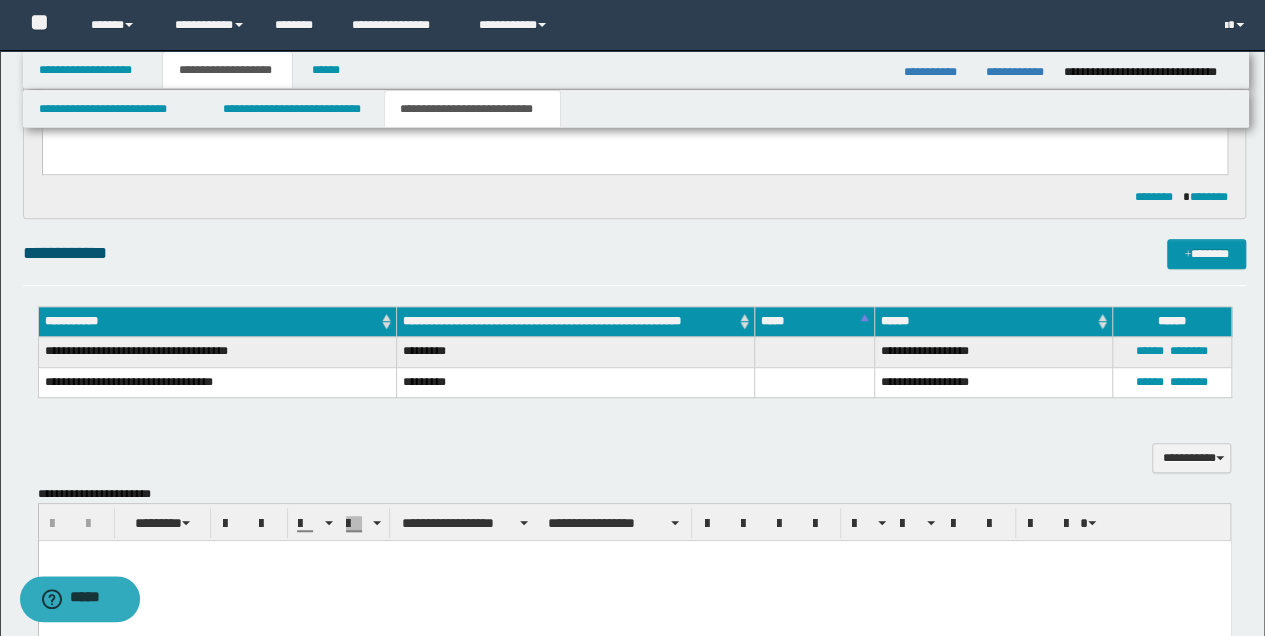 click on "**********" at bounding box center (217, 322) 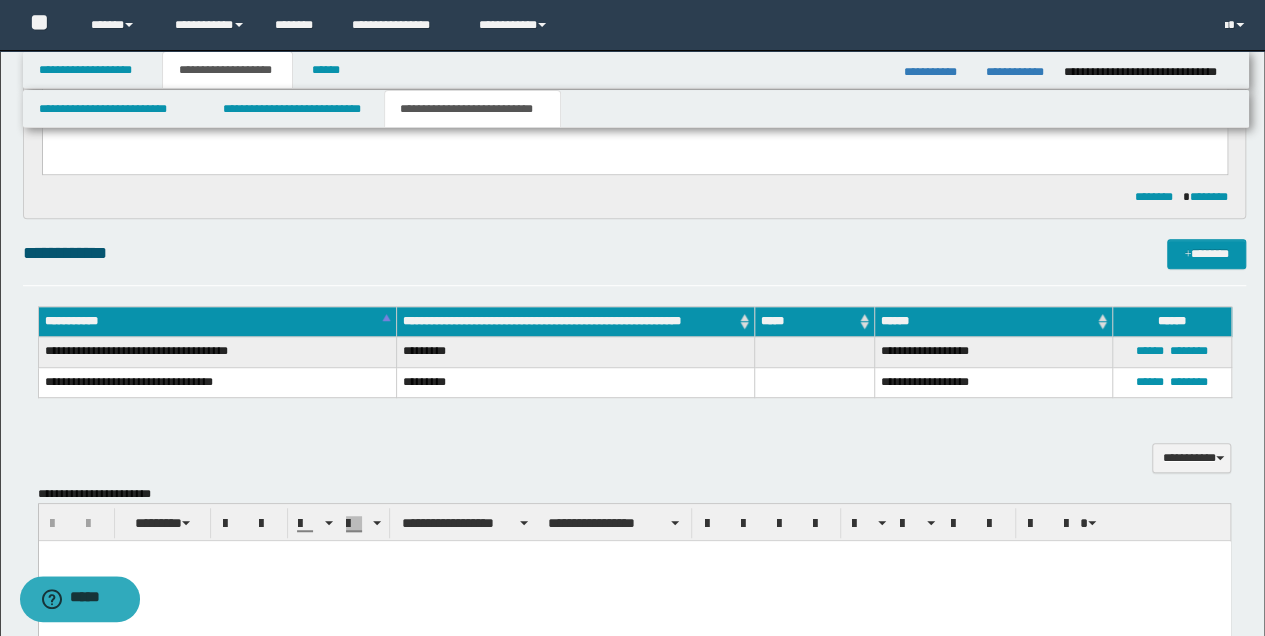 click on "**********" at bounding box center [217, 322] 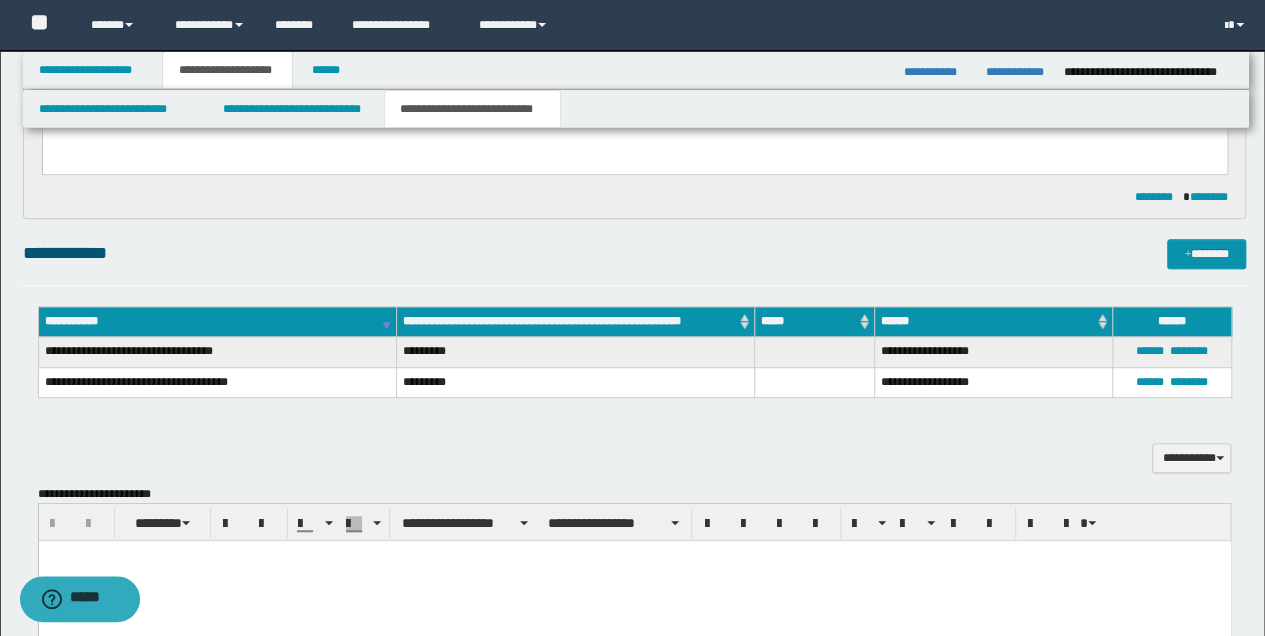 click at bounding box center (634, 581) 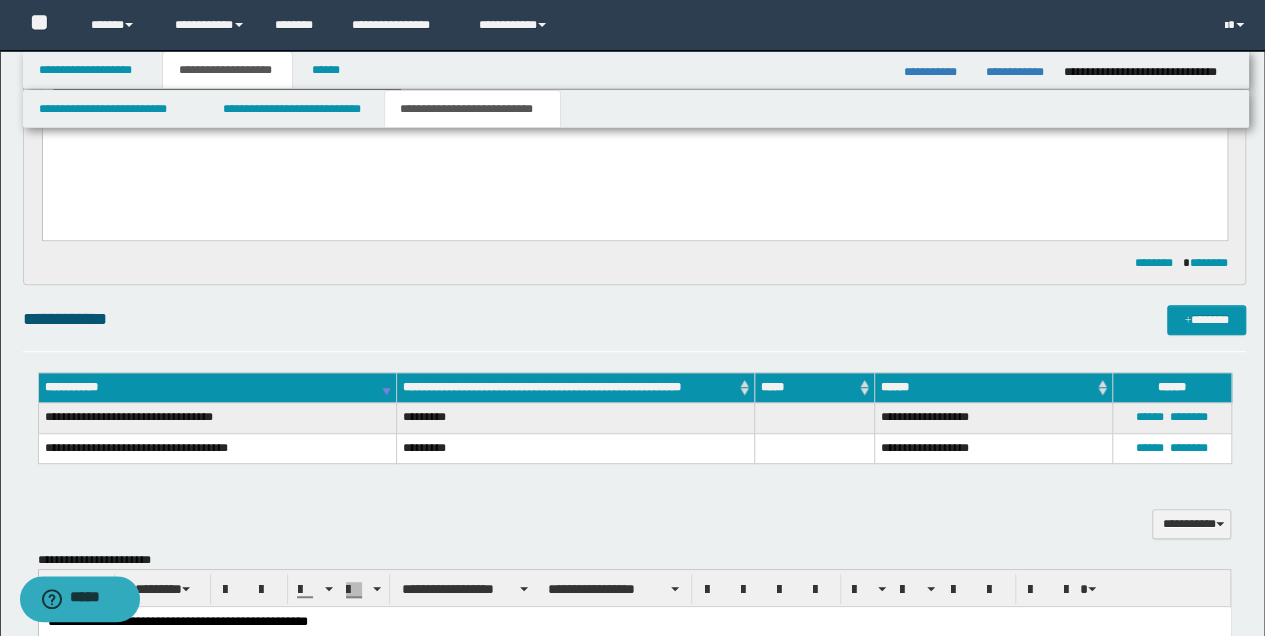 scroll, scrollTop: 533, scrollLeft: 0, axis: vertical 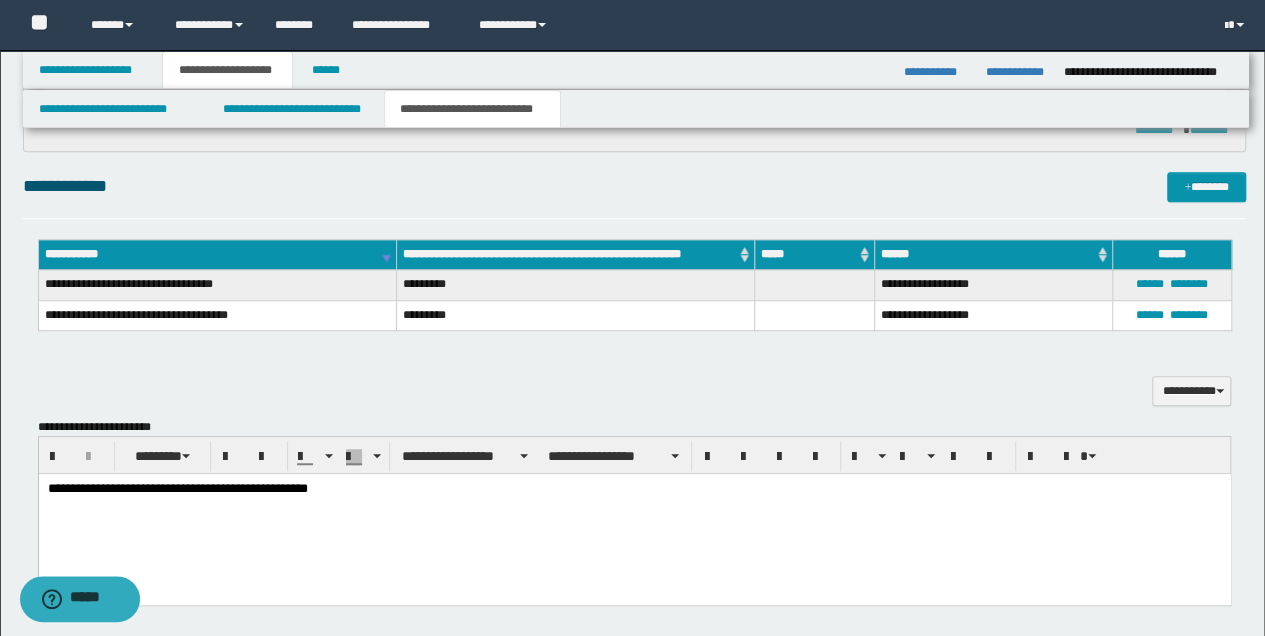 click on "**********" at bounding box center (634, 489) 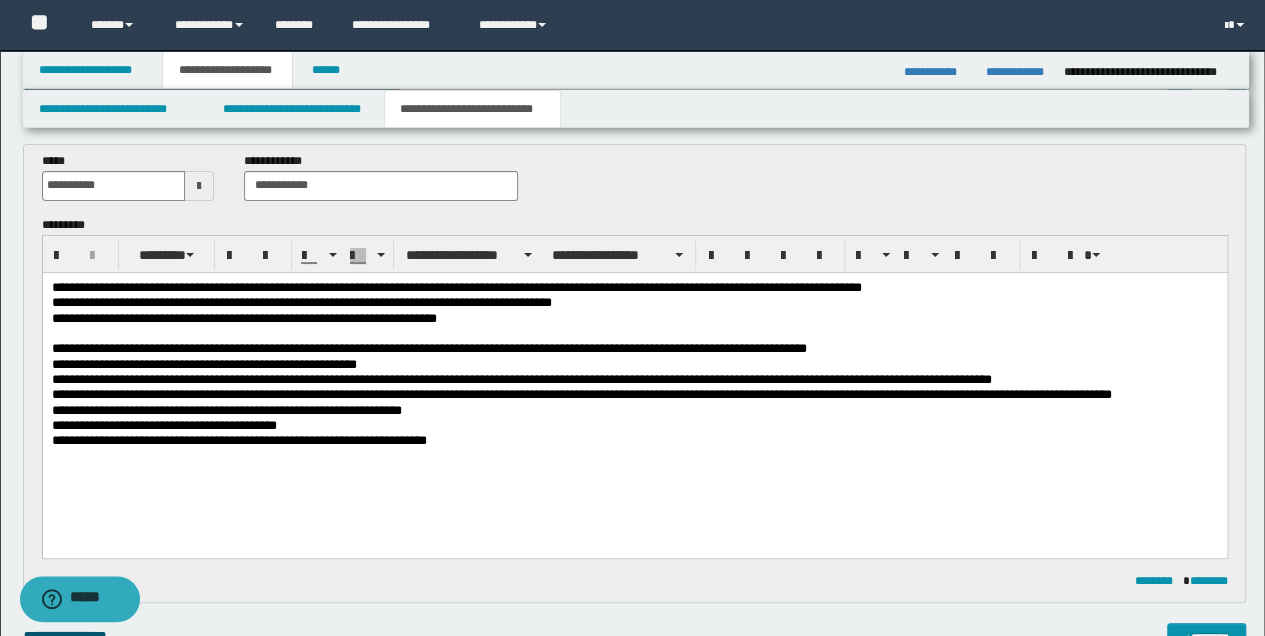 scroll, scrollTop: 66, scrollLeft: 0, axis: vertical 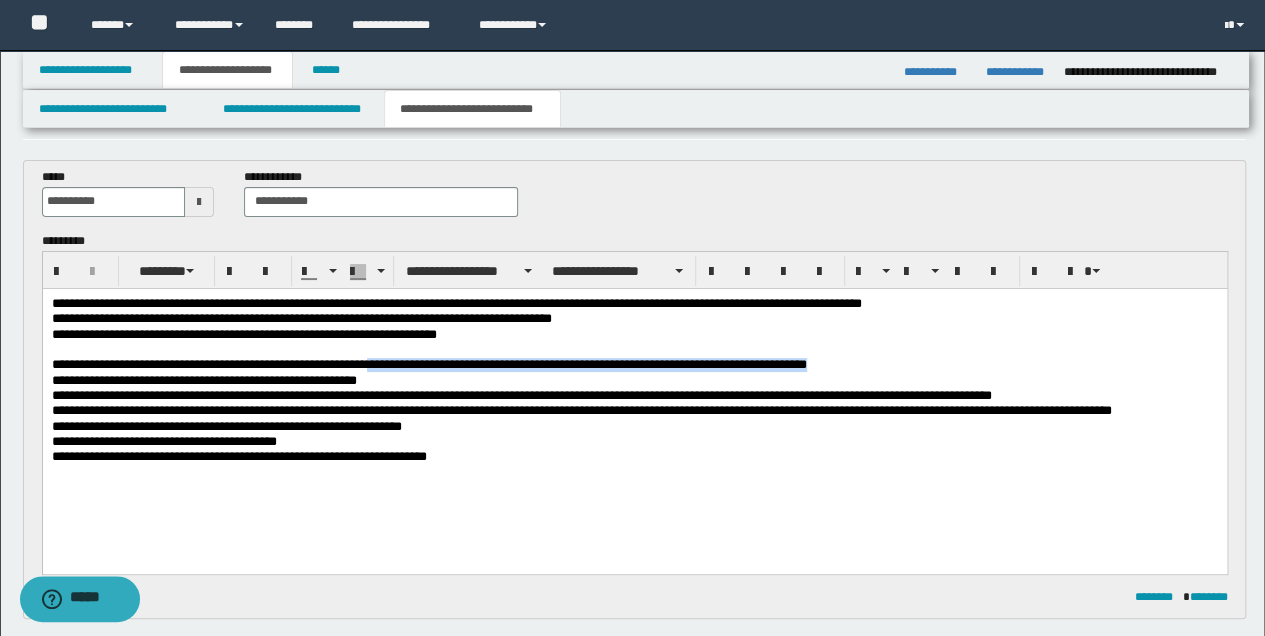 drag, startPoint x: 381, startPoint y: 359, endPoint x: 864, endPoint y: 363, distance: 483.01657 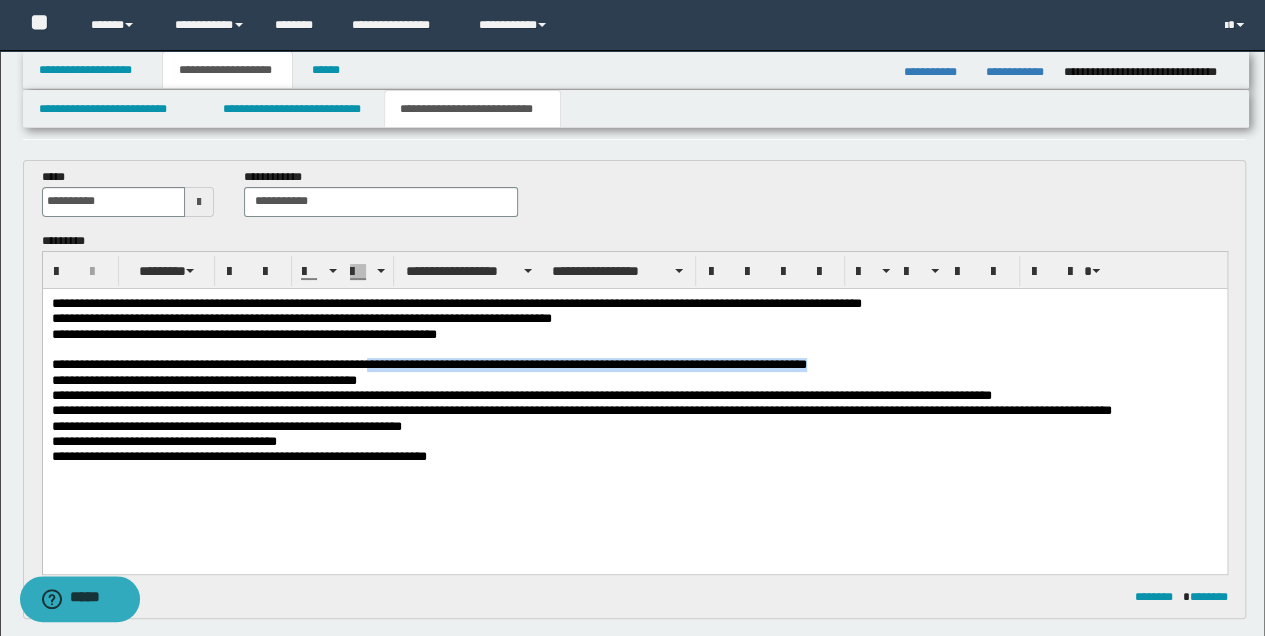 click on "**********" at bounding box center [634, 364] 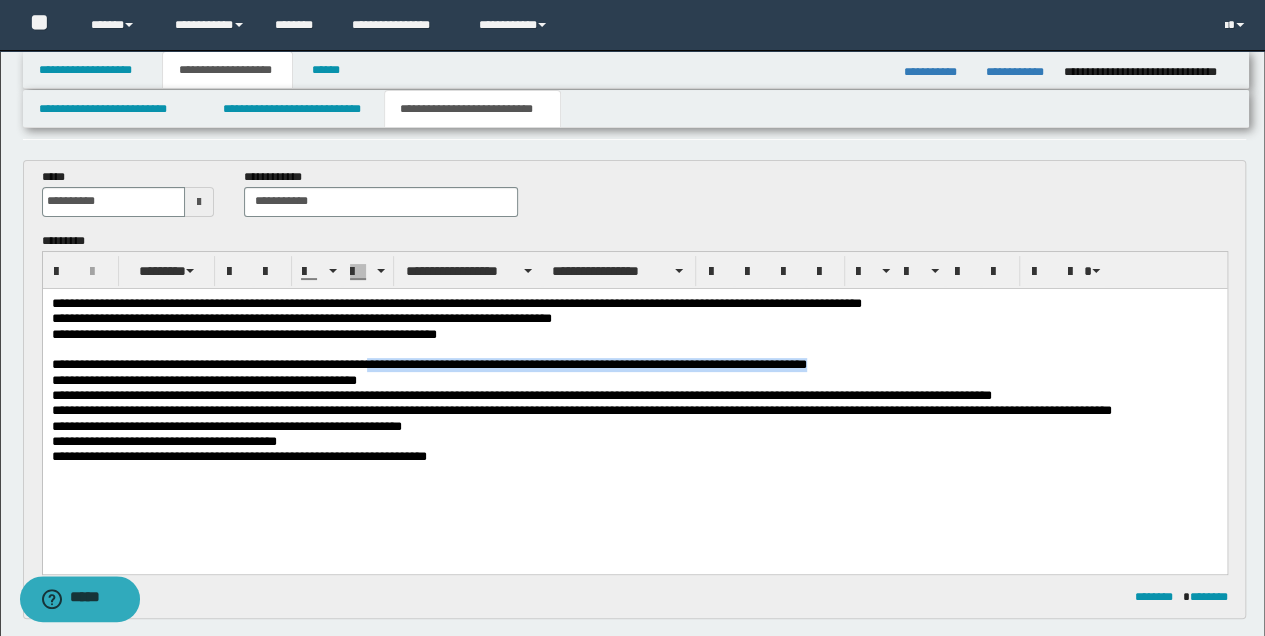 copy on "**********" 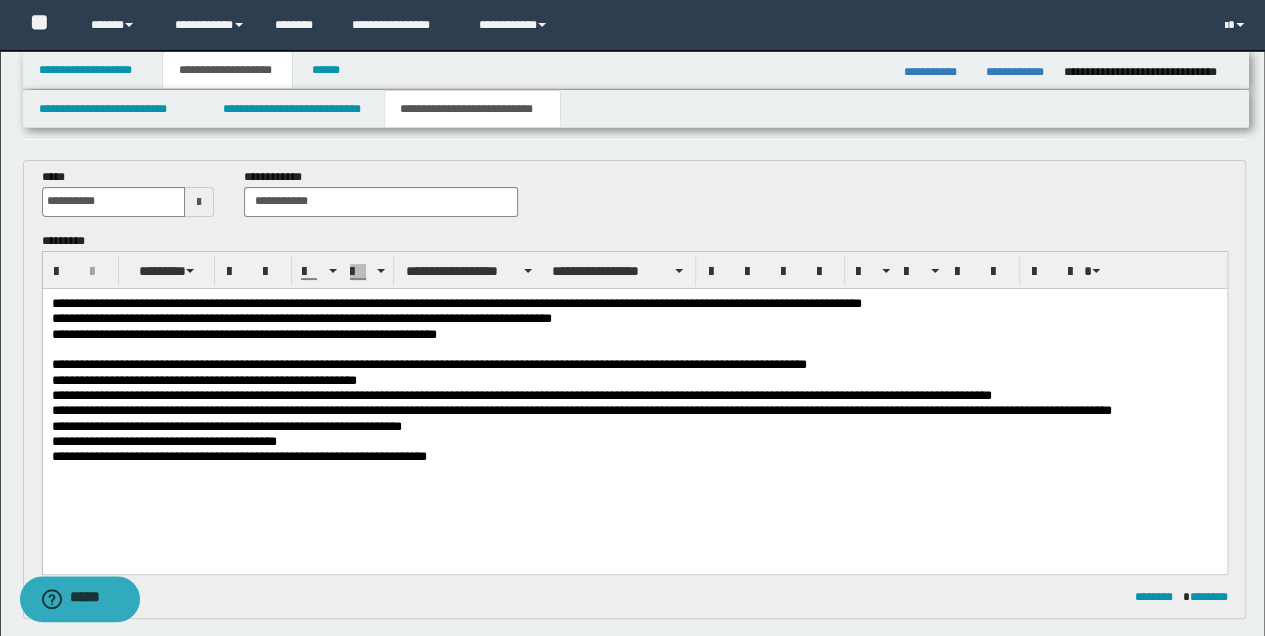 click on "**********" at bounding box center (634, 405) 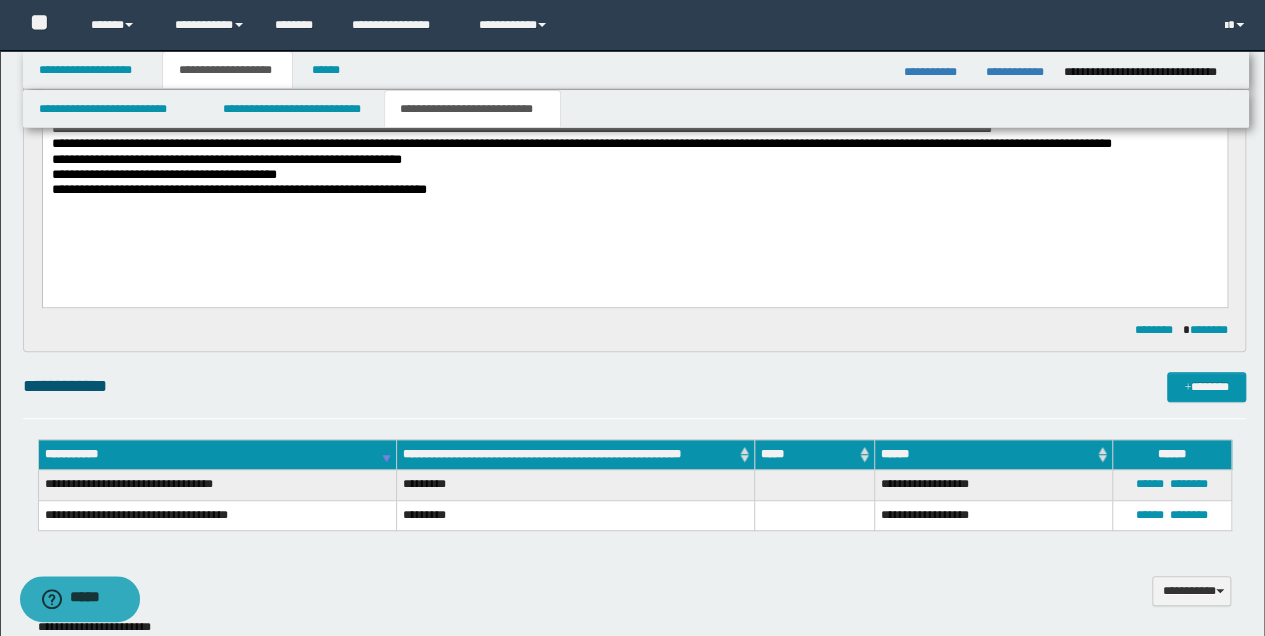 scroll, scrollTop: 600, scrollLeft: 0, axis: vertical 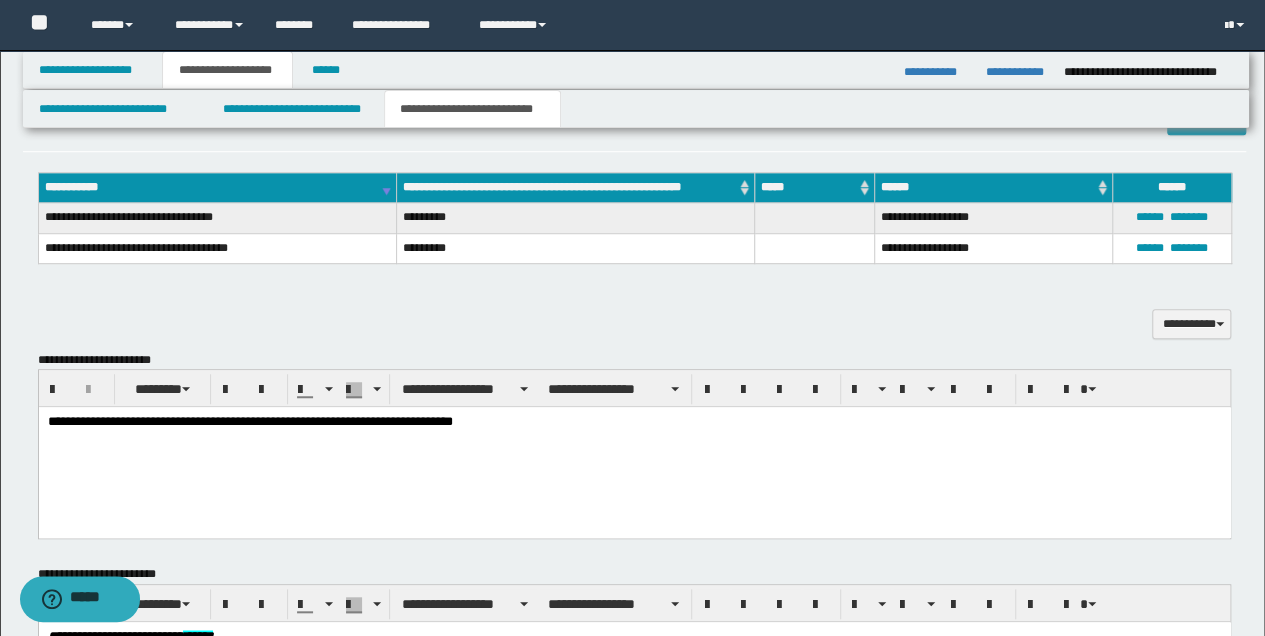 click on "**********" at bounding box center [634, 422] 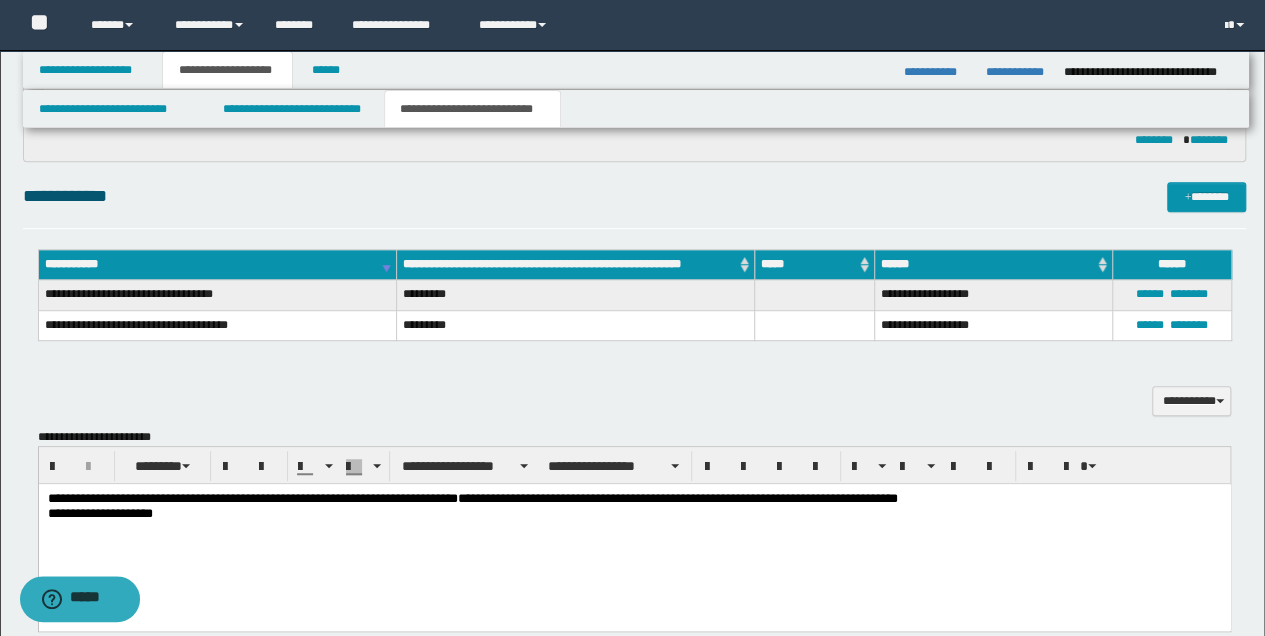 scroll, scrollTop: 600, scrollLeft: 0, axis: vertical 